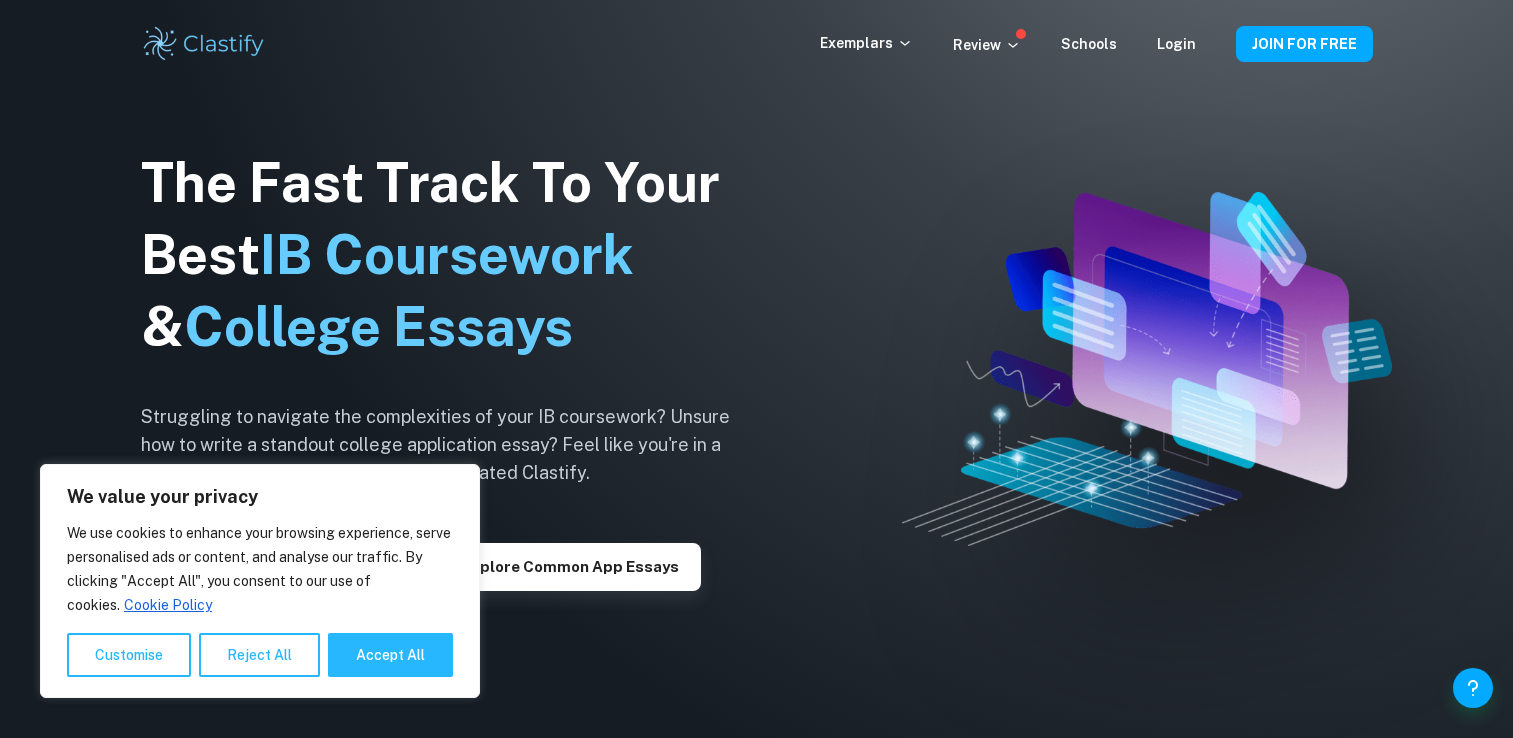 scroll, scrollTop: 0, scrollLeft: 0, axis: both 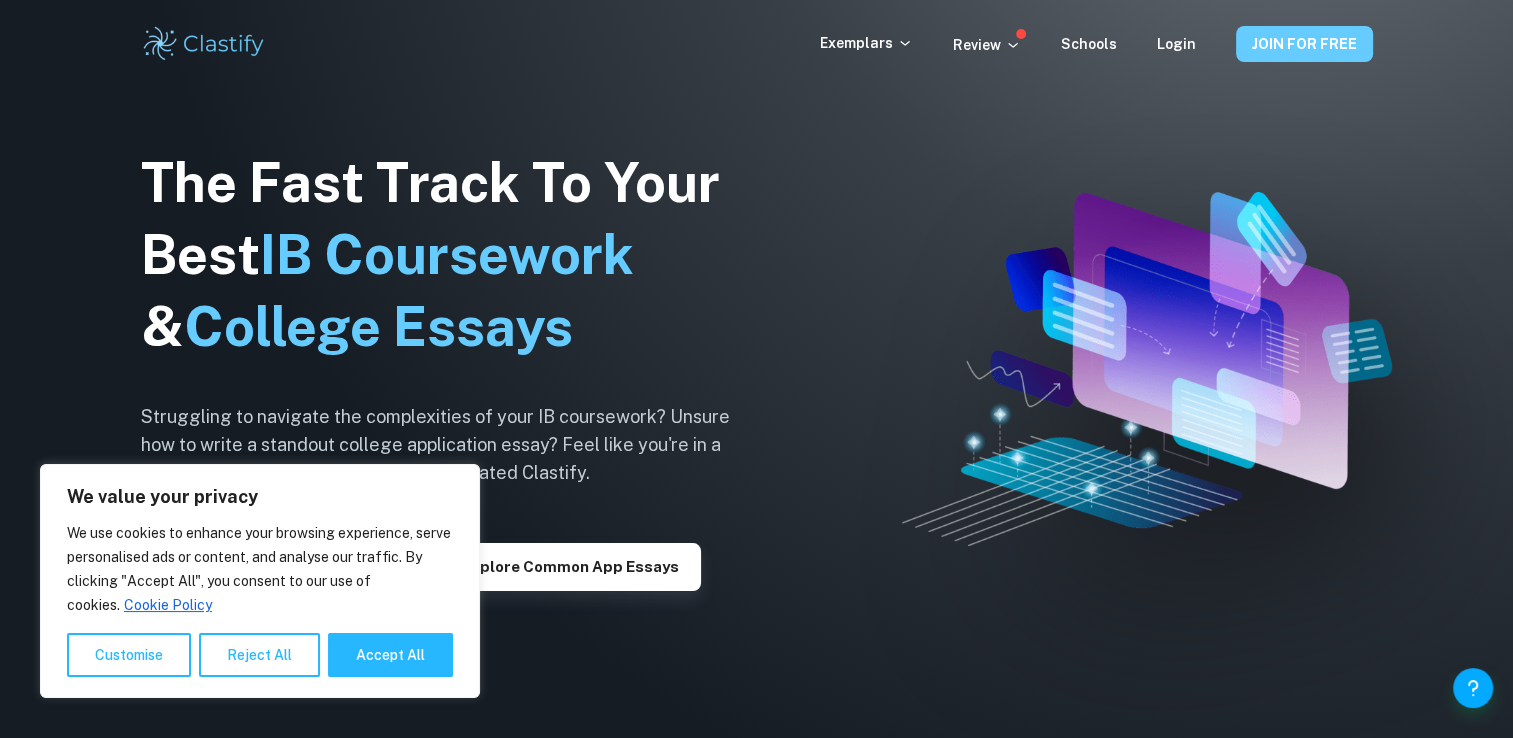 click on "JOIN FOR FREE" at bounding box center [1304, 44] 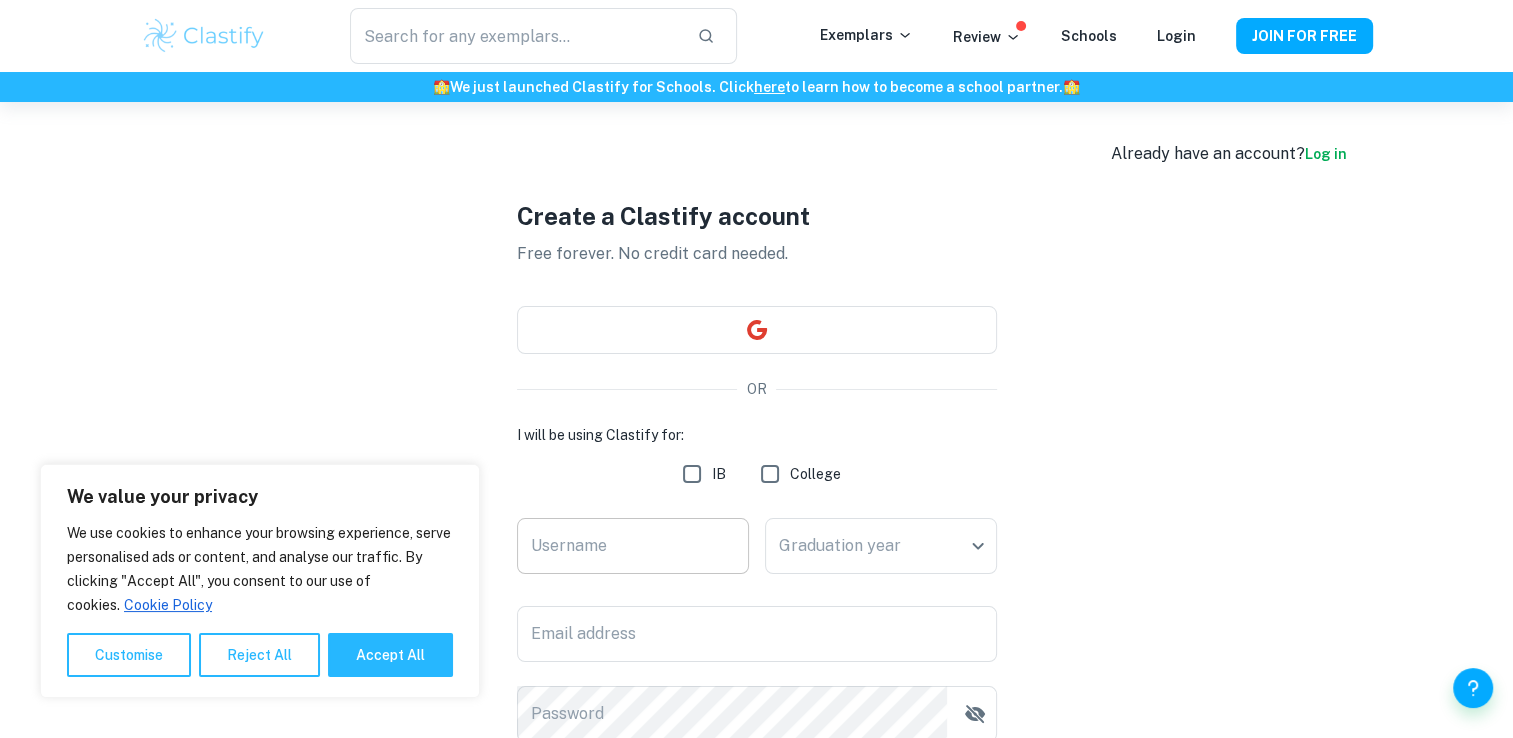 click on "Username" at bounding box center (633, 546) 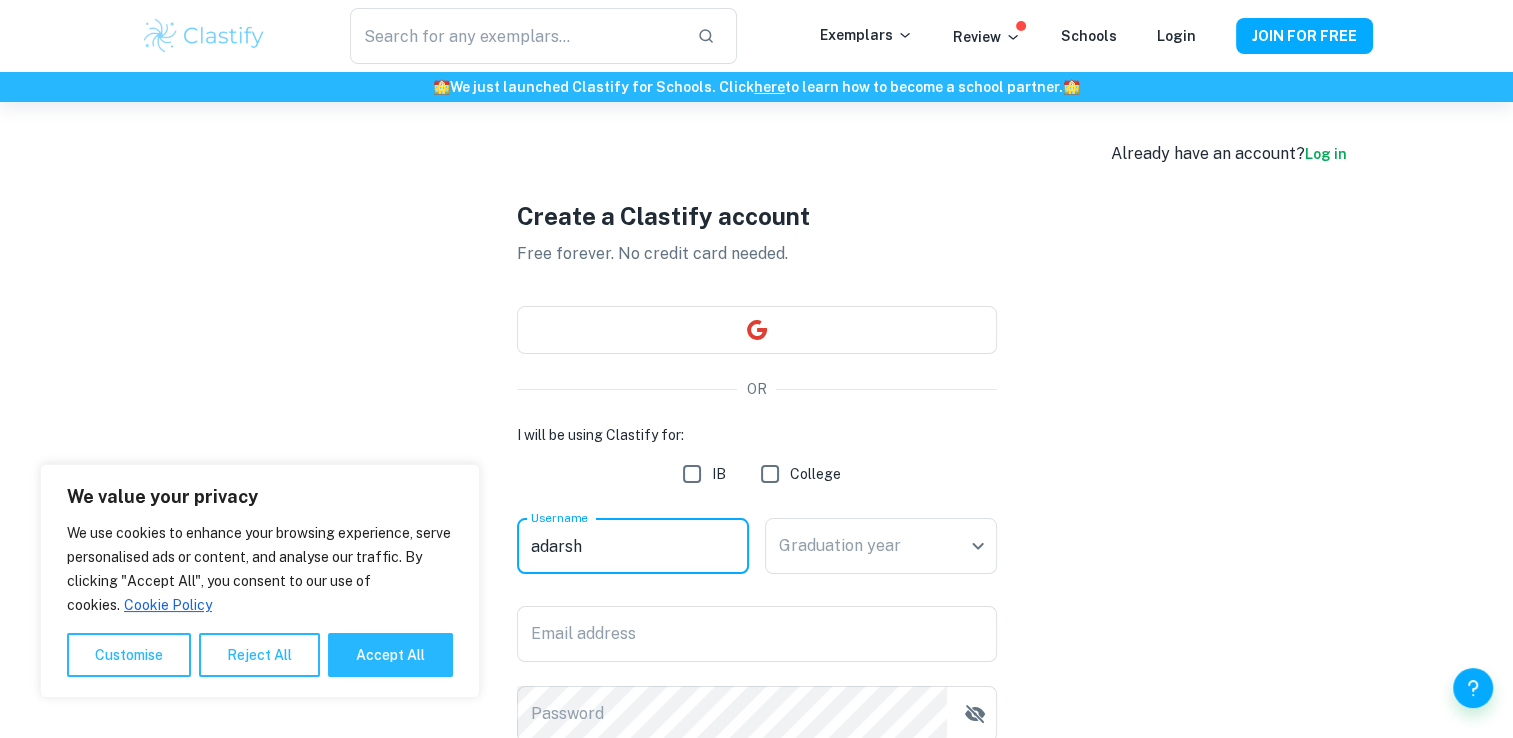 type on "adarsh" 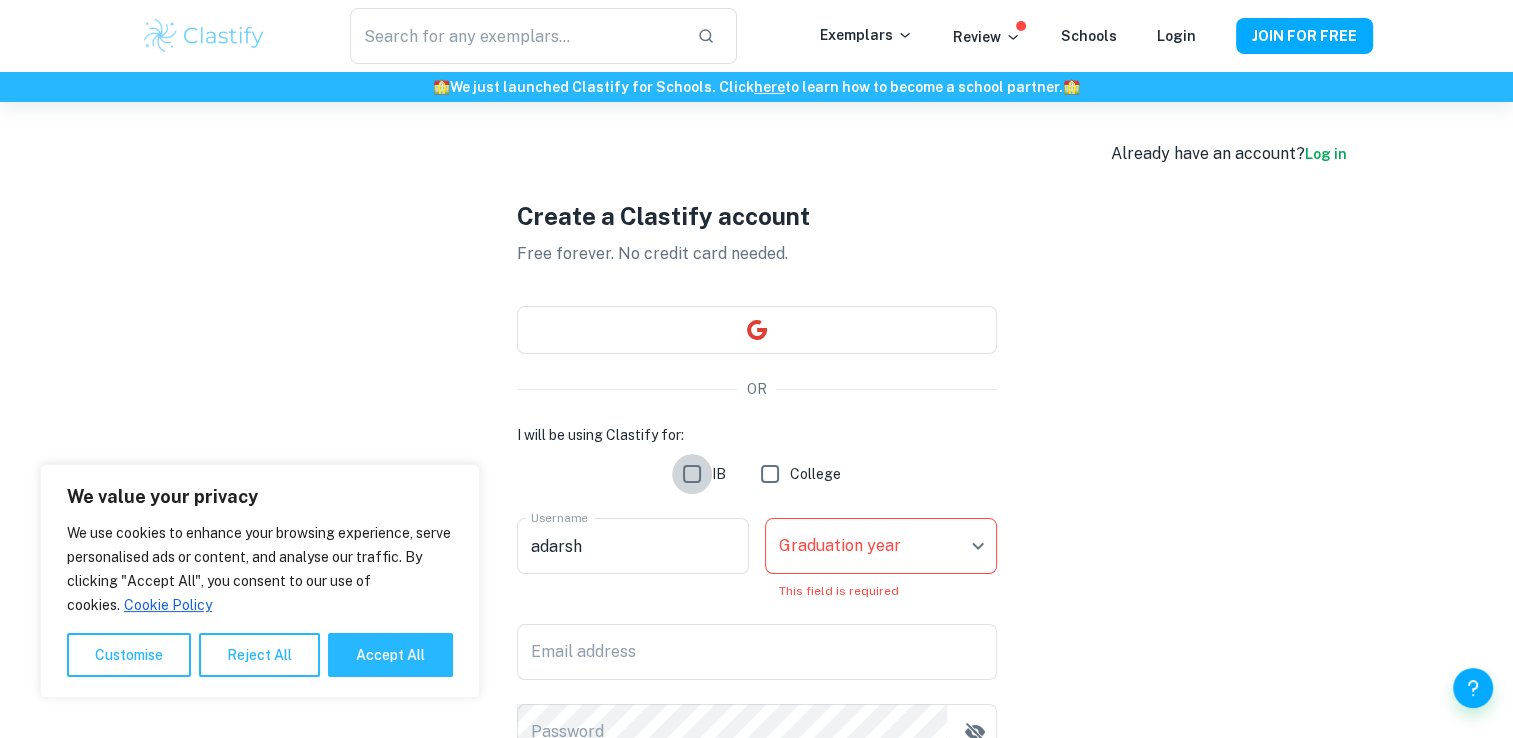 click on "IB" at bounding box center [692, 474] 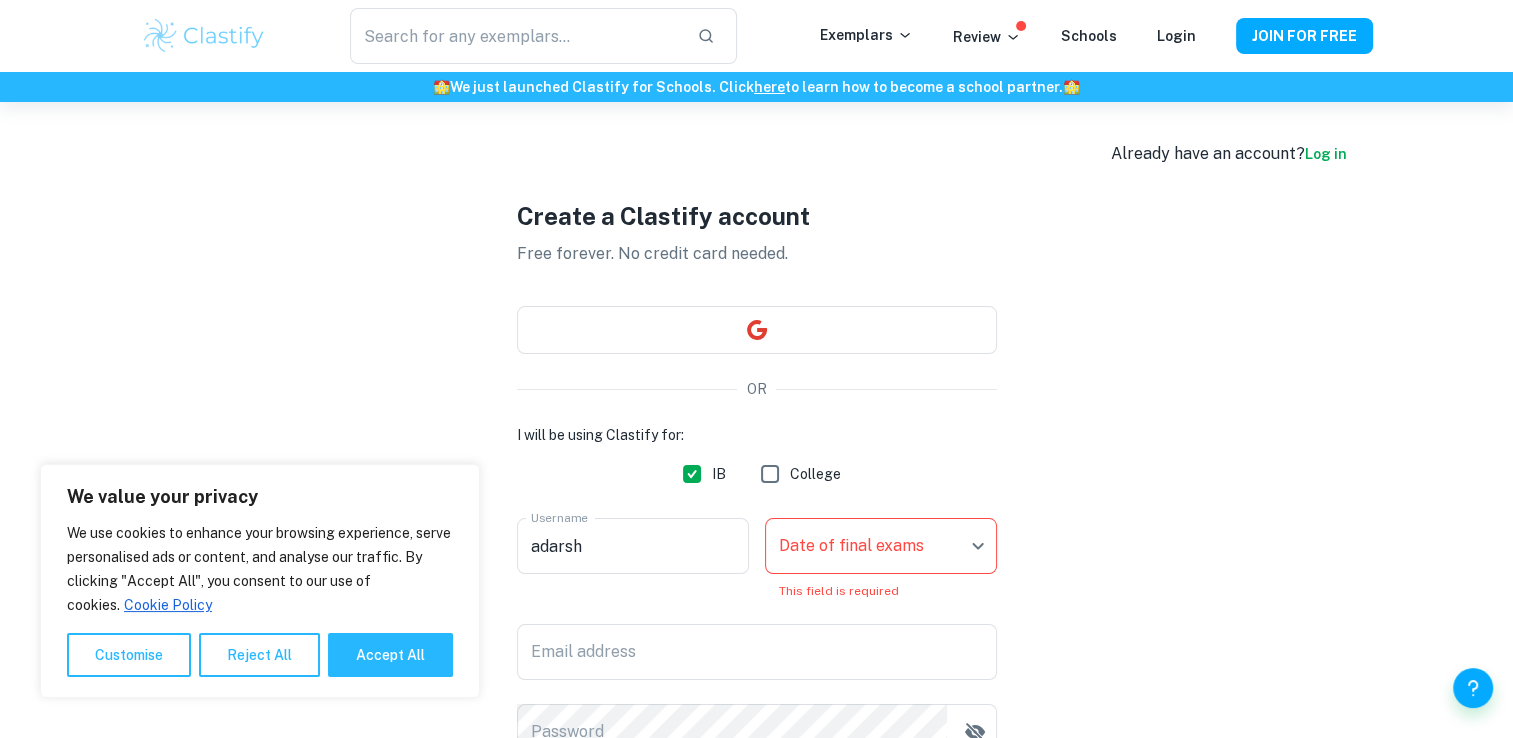 click on "We value your privacy We use cookies to enhance your browsing experience, serve personalised ads or content, and analyse our traffic. By clicking "Accept All", you consent to our use of cookies.   Cookie Policy Customise   Reject All   Accept All   Customise Consent Preferences   We use cookies to help you navigate efficiently and perform certain functions. You will find detailed information about all cookies under each consent category below. The cookies that are categorised as "Necessary" are stored on your browser as they are essential for enabling the basic functionalities of the site. ...  Show more For more information on how Google's third-party cookies operate and handle your data, see:   Google Privacy Policy Necessary Always Active Necessary cookies are required to enable the basic features of this site, such as providing secure log-in or adjusting your consent preferences. These cookies do not store any personally identifiable data. Functional Analytics Performance Advertisement Uncategorised" at bounding box center [756, 471] 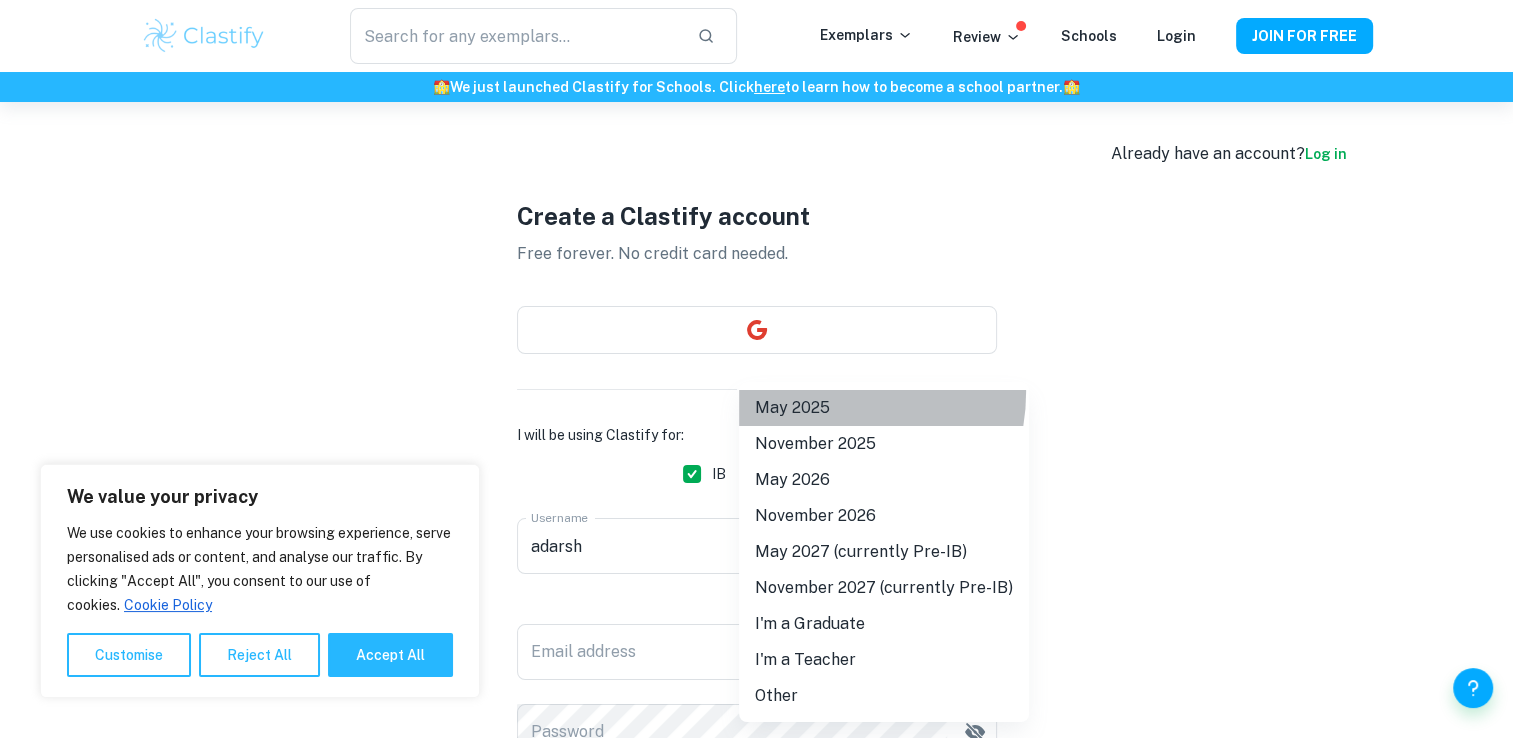 click on "May 2025" at bounding box center [884, 408] 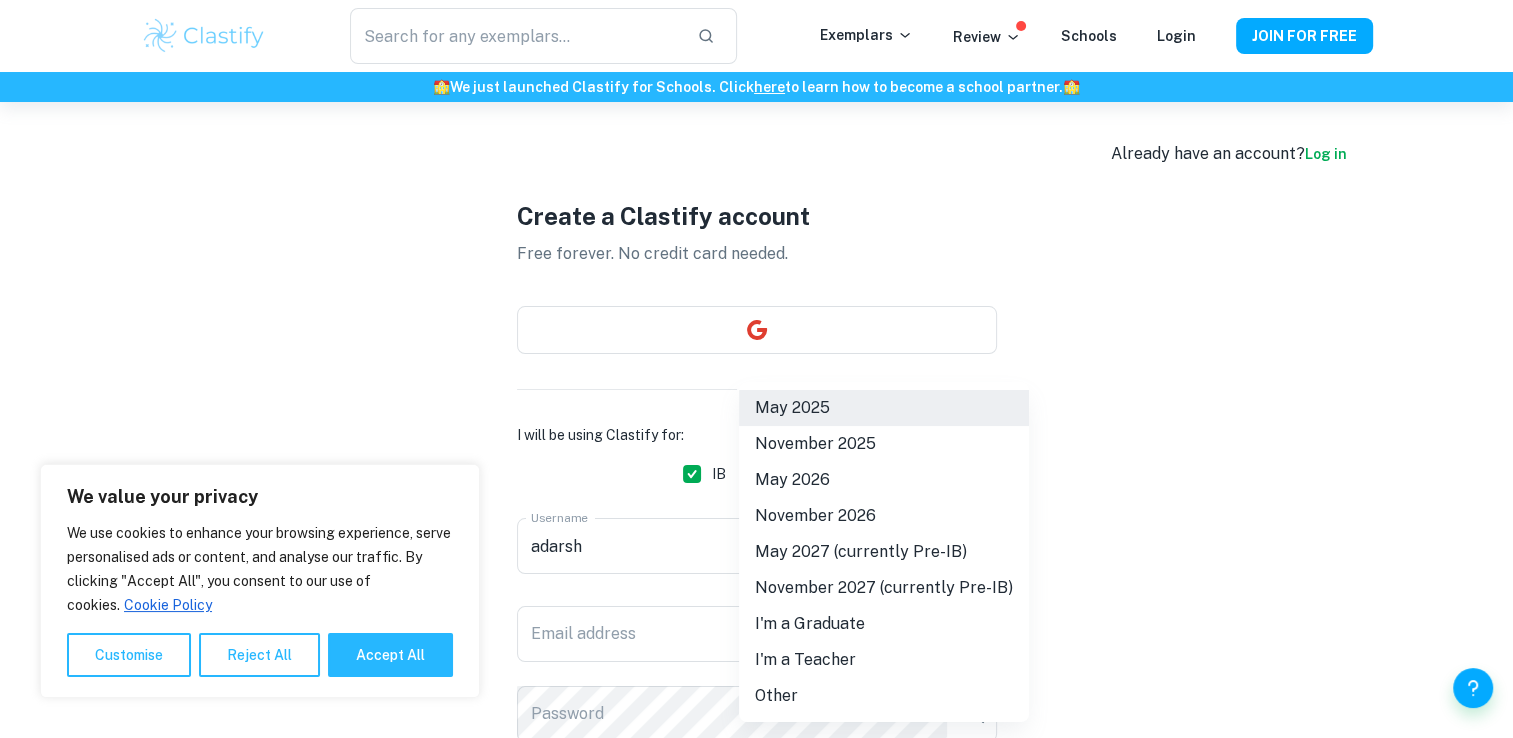 click on "We value your privacy We use cookies to enhance your browsing experience, serve personalised ads or content, and analyse our traffic. By clicking "Accept All", you consent to our use of cookies.   Cookie Policy Customise   Reject All   Accept All   Customise Consent Preferences   We use cookies to help you navigate efficiently and perform certain functions. You will find detailed information about all cookies under each consent category below. The cookies that are categorised as "Necessary" are stored on your browser as they are essential for enabling the basic functionalities of the site. ...  Show more For more information on how Google's third-party cookies operate and handle your data, see:   Google Privacy Policy Necessary Always Active Necessary cookies are required to enable the basic features of this site, such as providing secure log-in or adjusting your consent preferences. These cookies do not store any personally identifiable data. Functional Analytics Performance Advertisement Uncategorised" at bounding box center [756, 471] 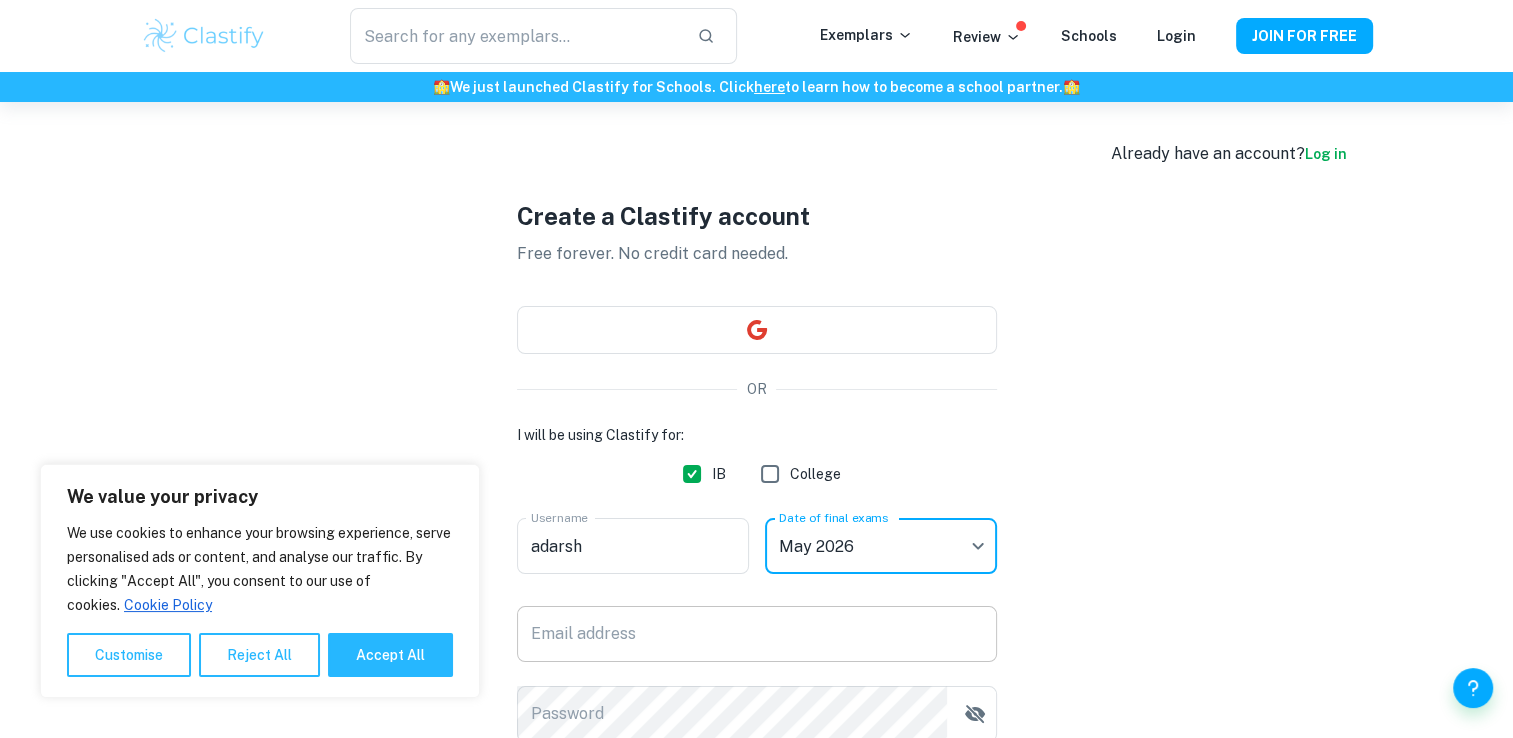 click on "Email address" at bounding box center [757, 634] 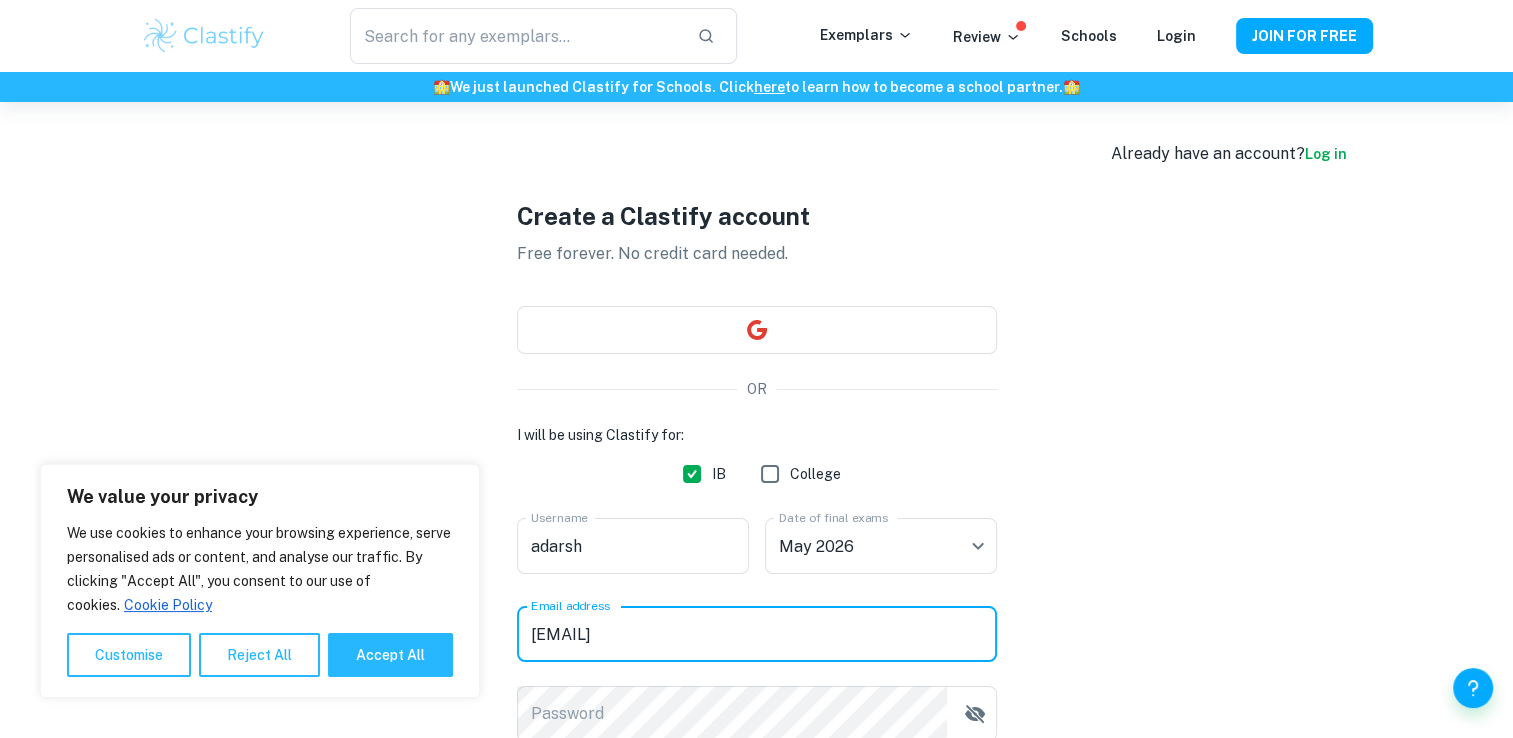 type on "amg@autopal.com" 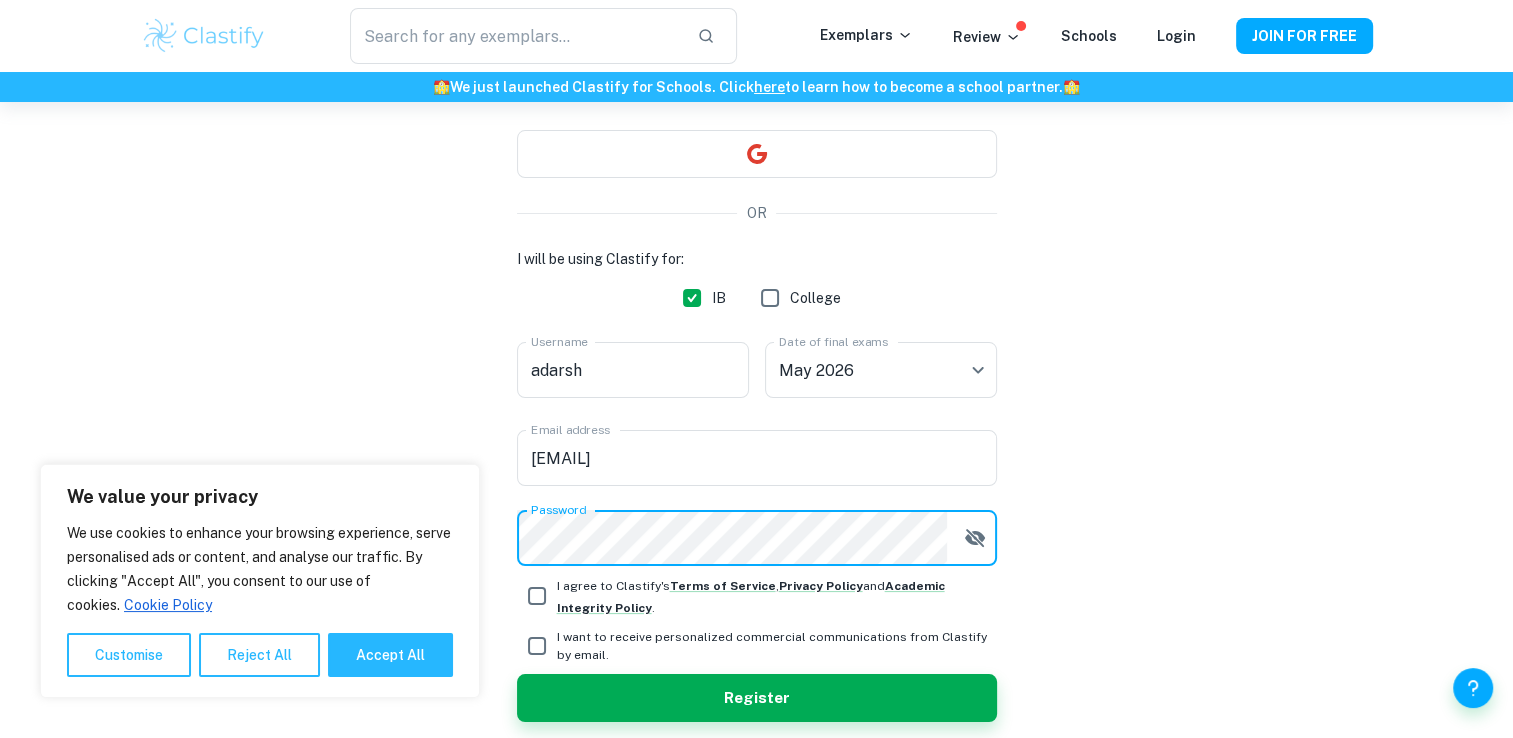 scroll, scrollTop: 179, scrollLeft: 0, axis: vertical 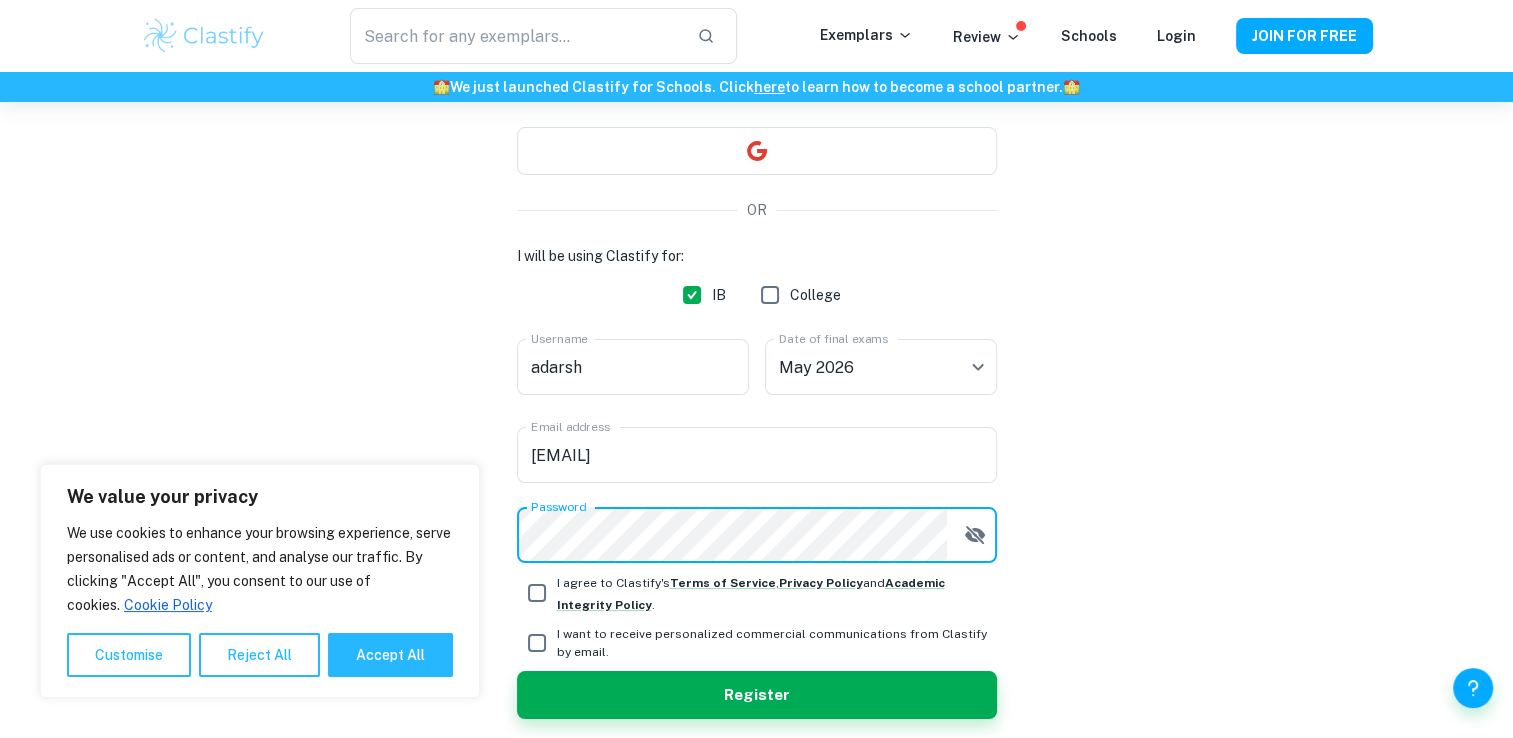 click on "I agree to Clastify's  Terms of Service ,  Privacy Policy  and  Academic Integrity Policy ." at bounding box center [537, 593] 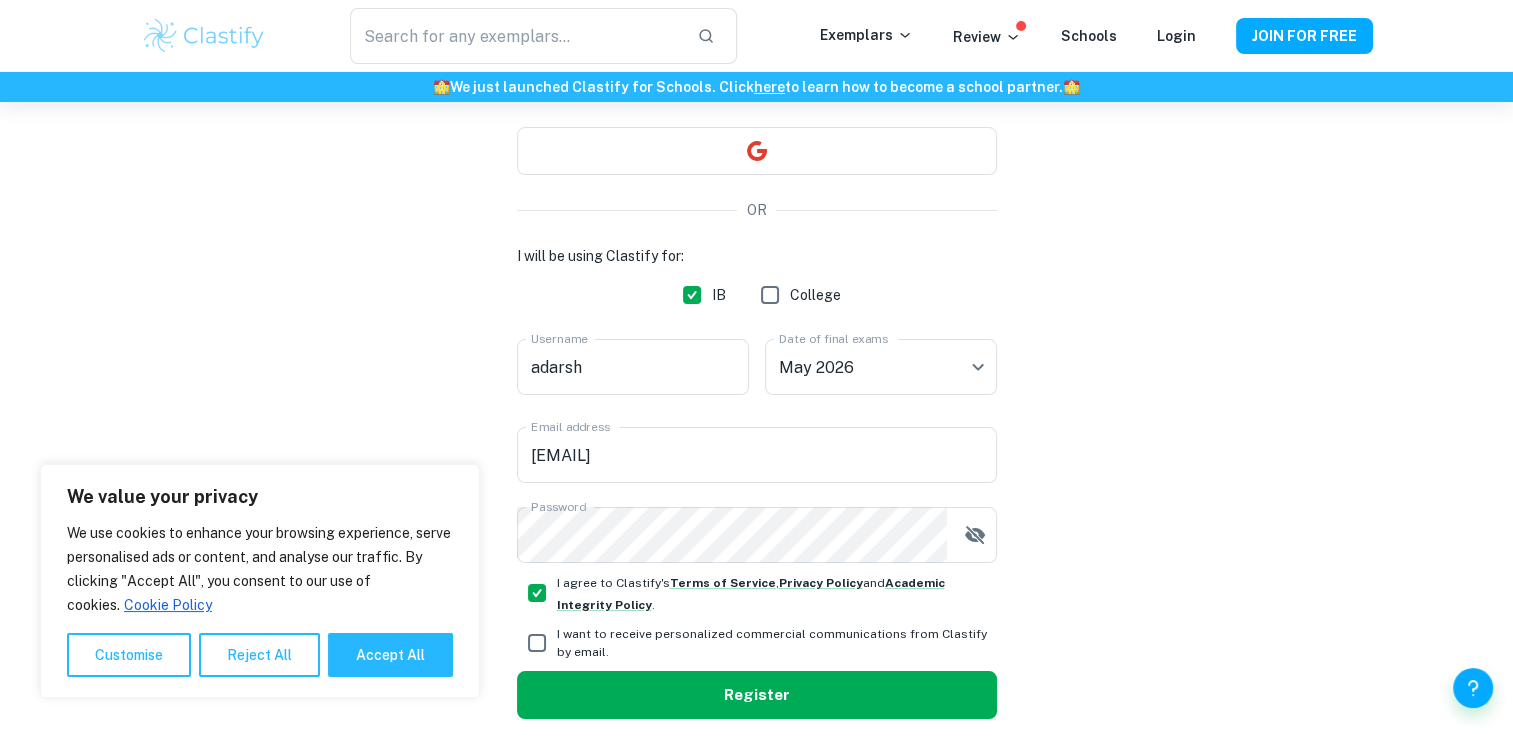 click on "Register" at bounding box center (757, 695) 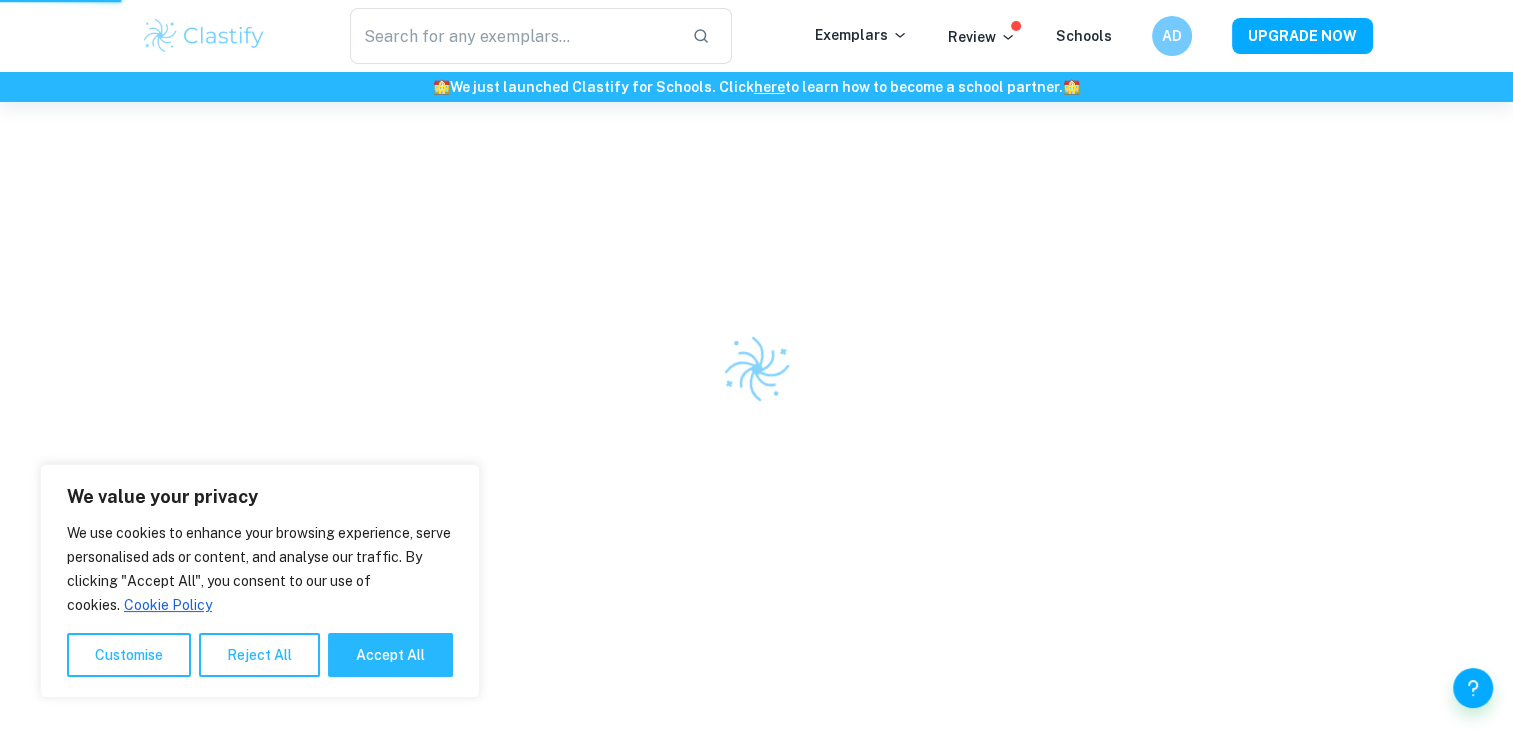 scroll, scrollTop: 102, scrollLeft: 0, axis: vertical 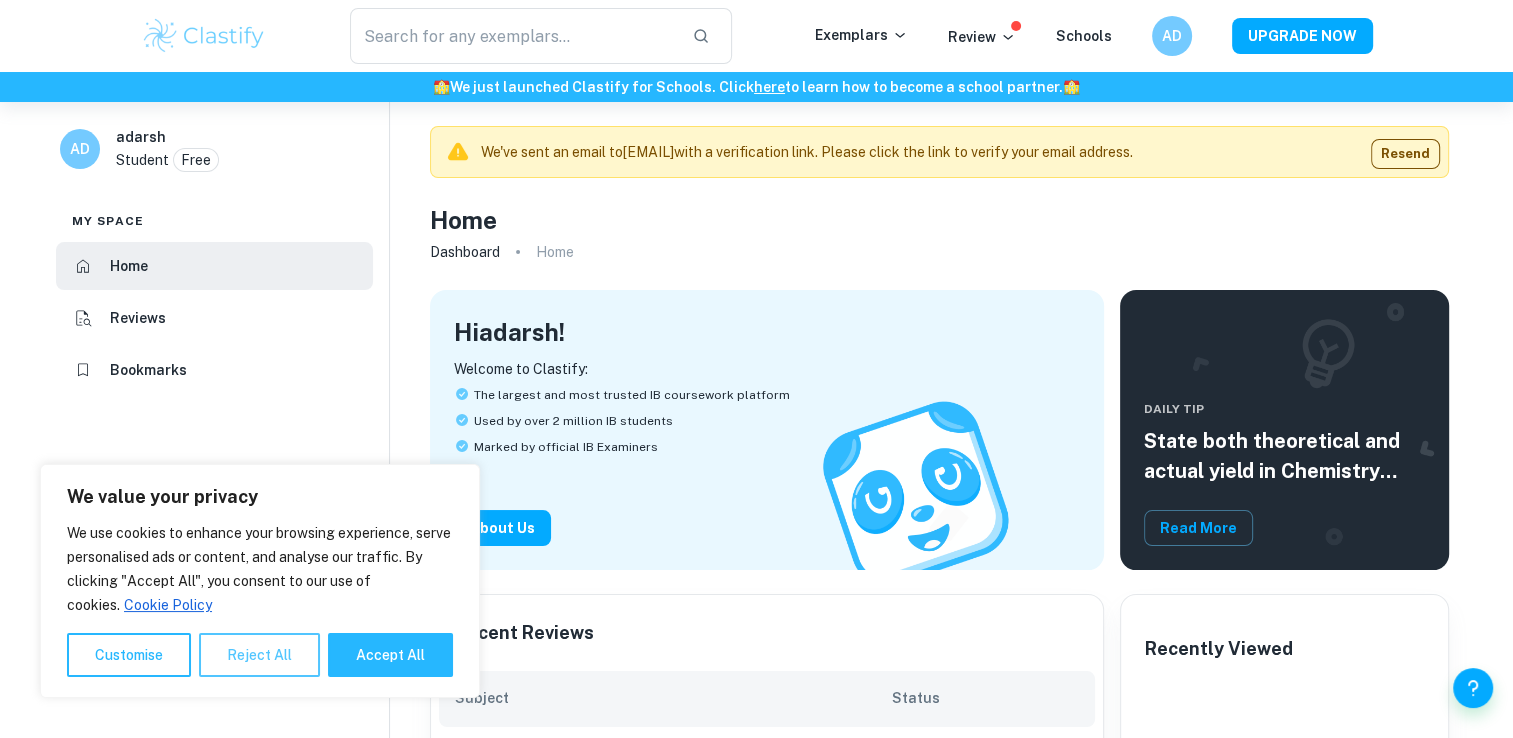 click on "Reject All" at bounding box center [259, 655] 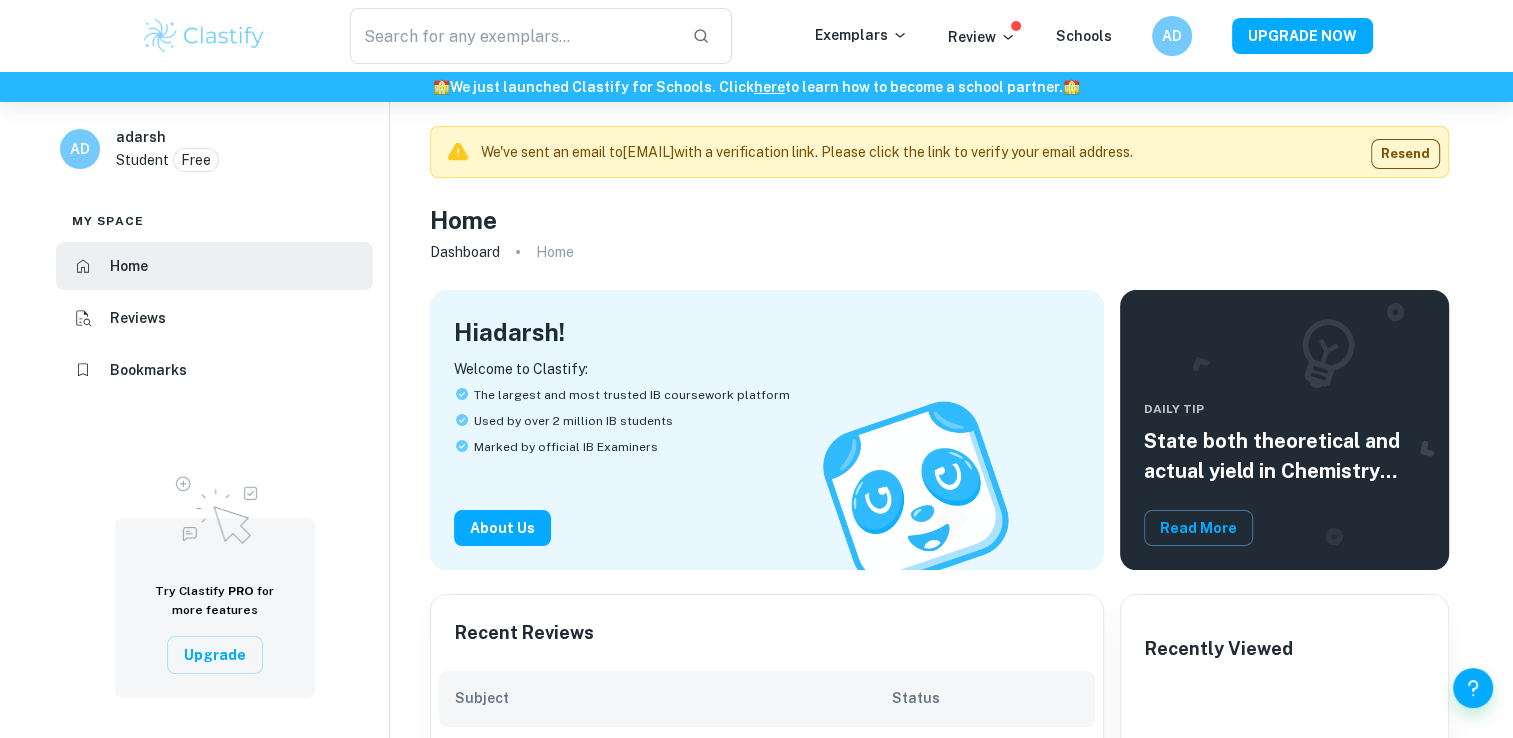 click on "Home" at bounding box center (939, 220) 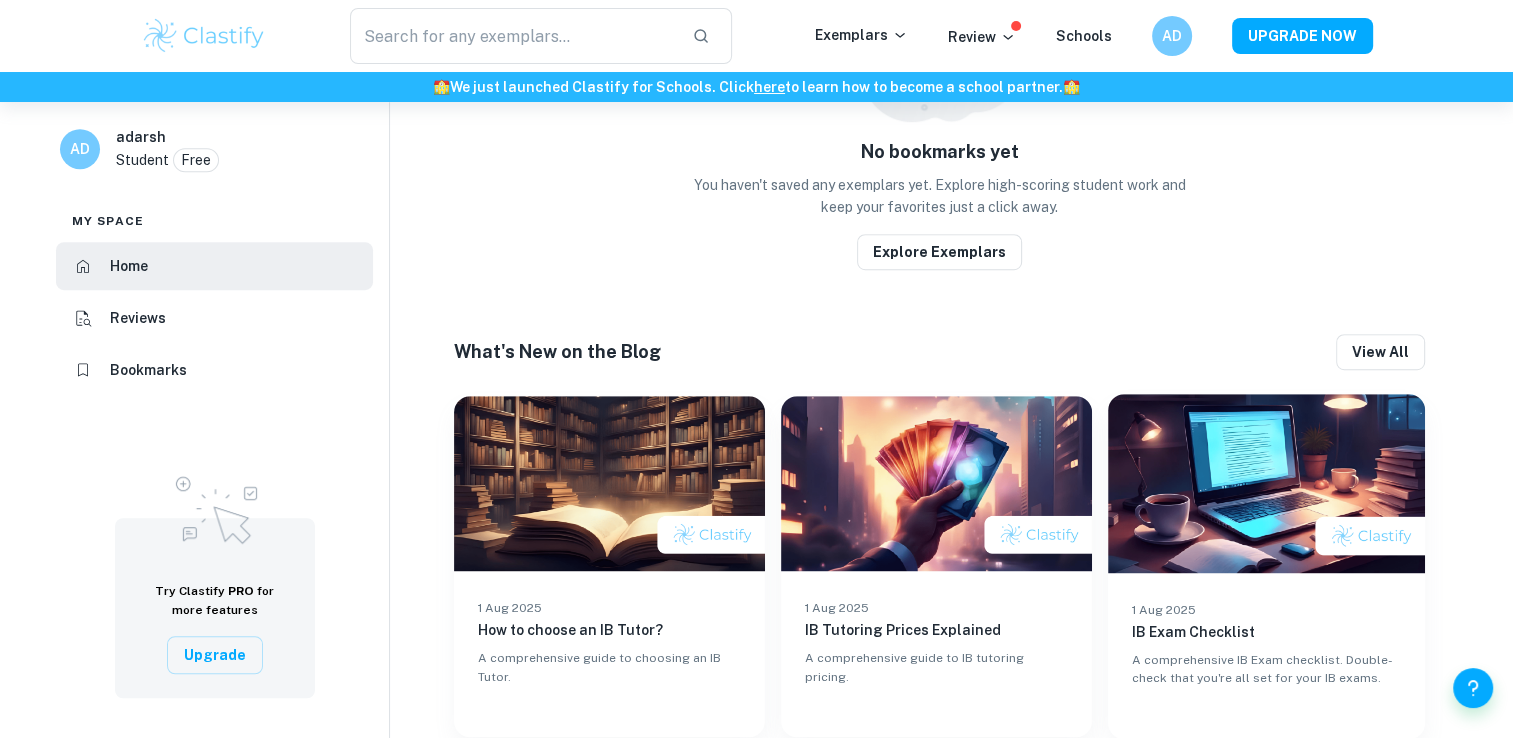 scroll, scrollTop: 1110, scrollLeft: 0, axis: vertical 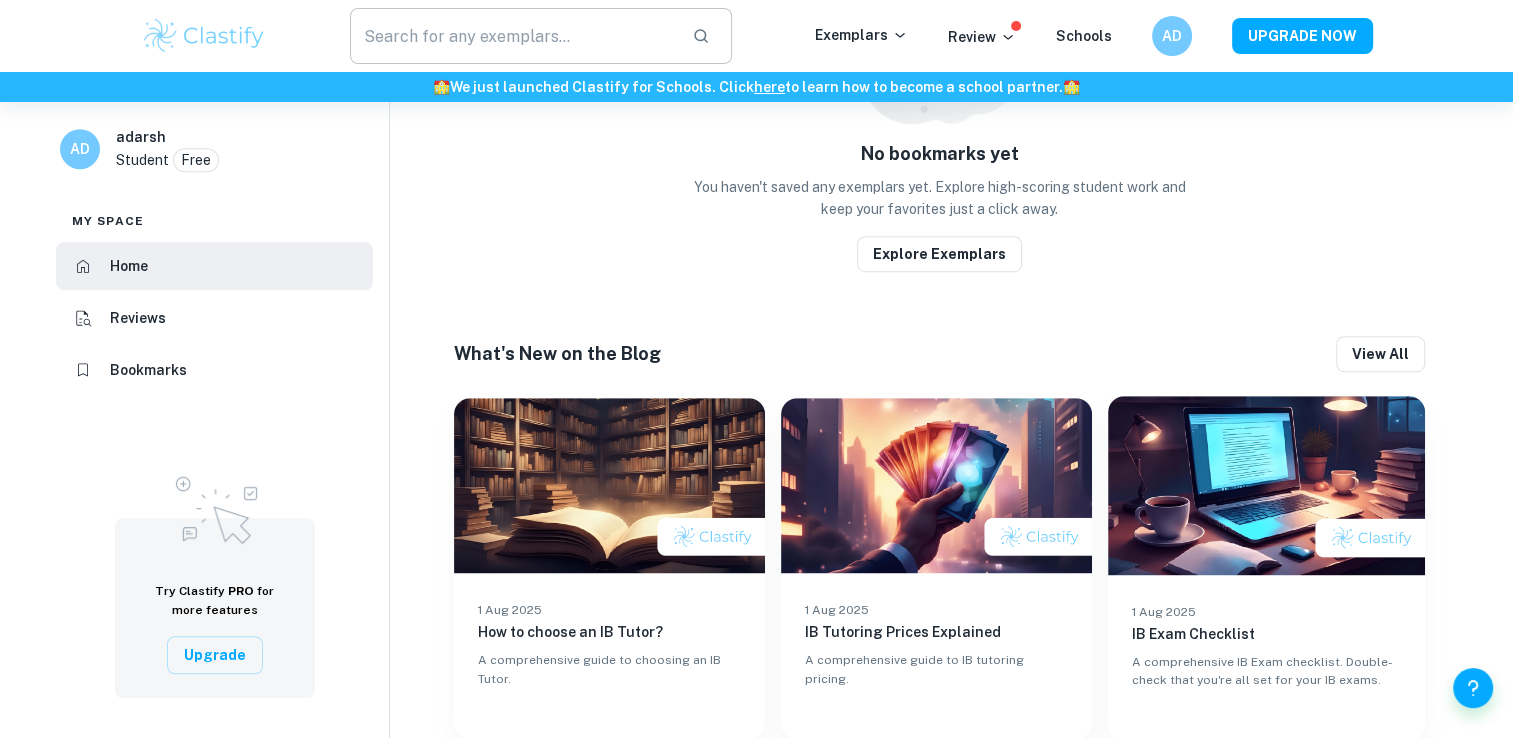 click at bounding box center (513, 36) 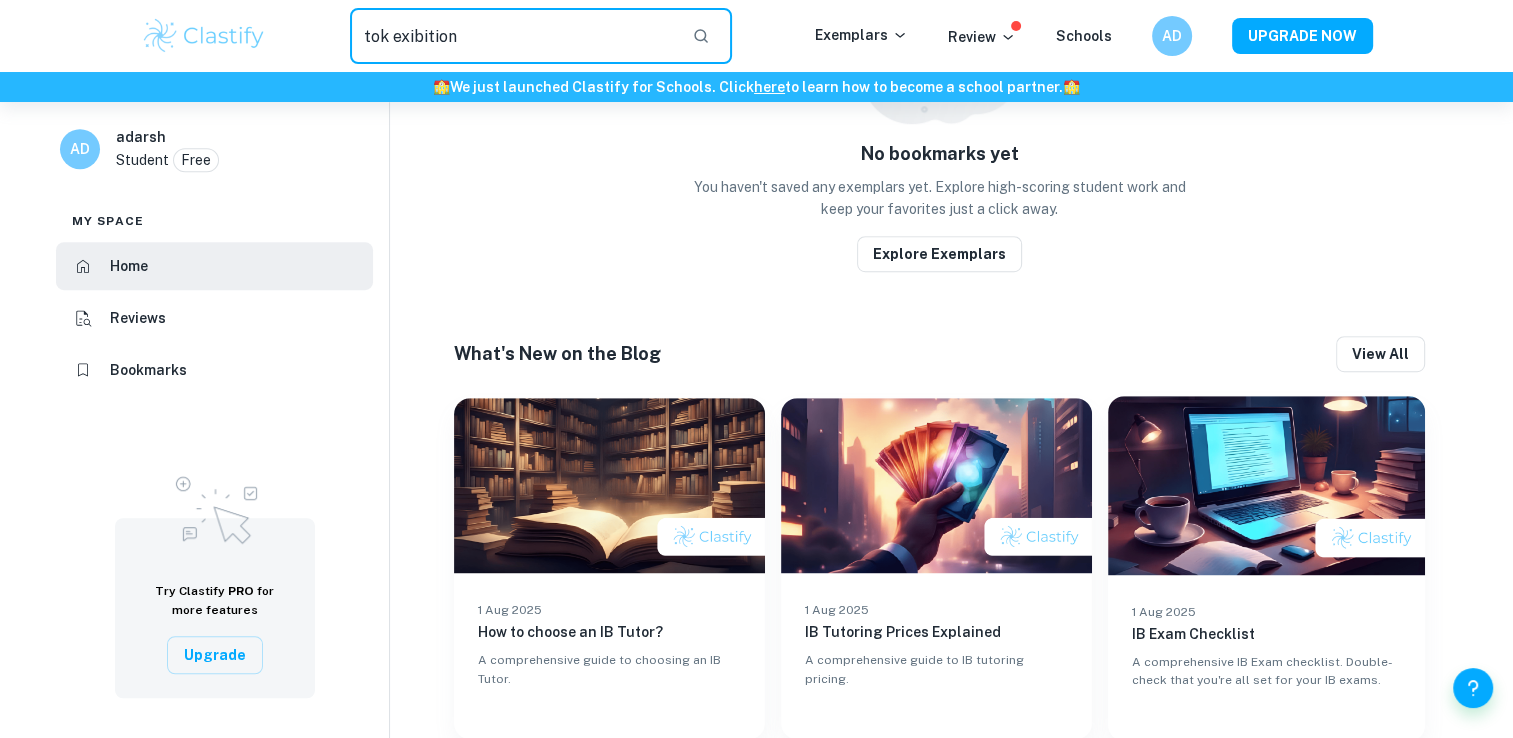 type on "tok exibition" 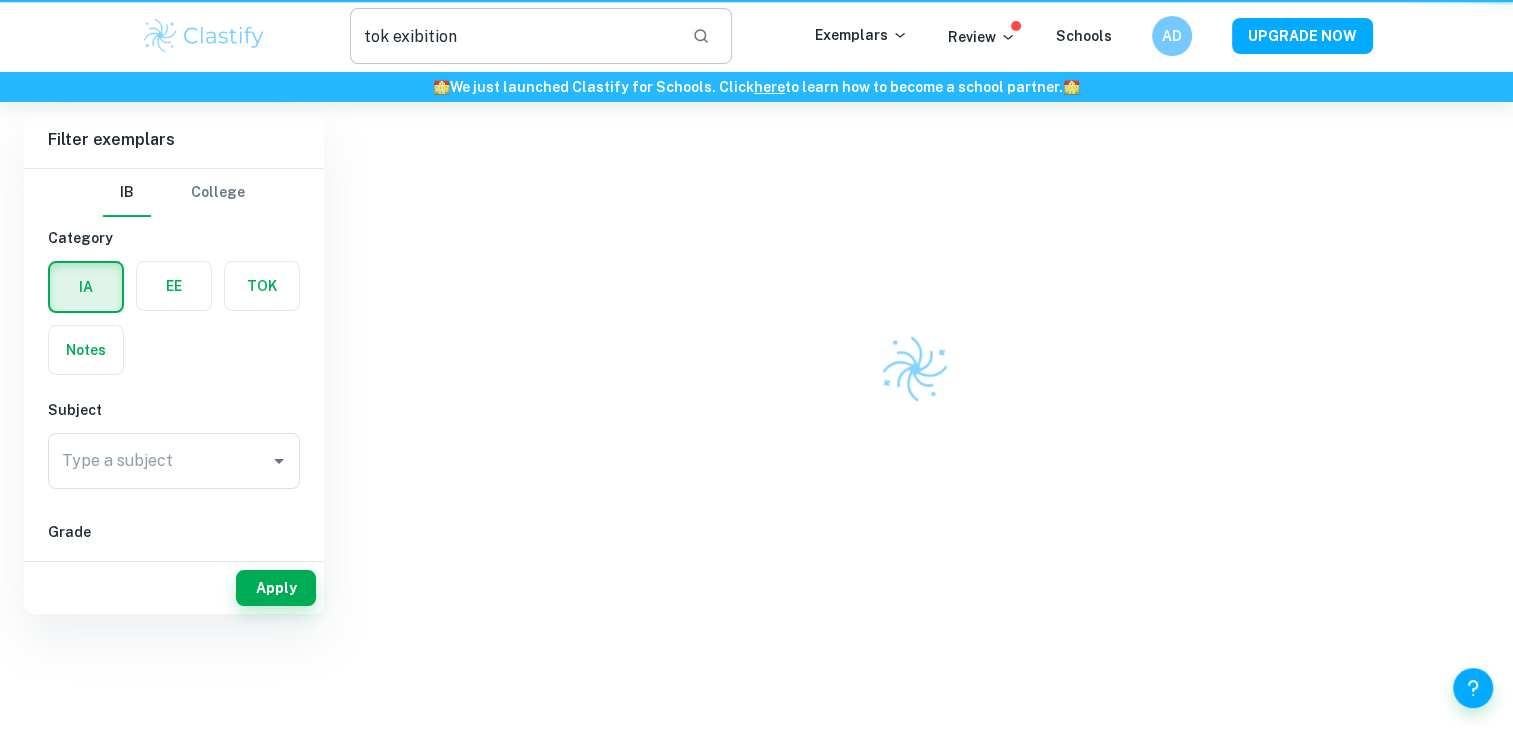 scroll, scrollTop: 0, scrollLeft: 0, axis: both 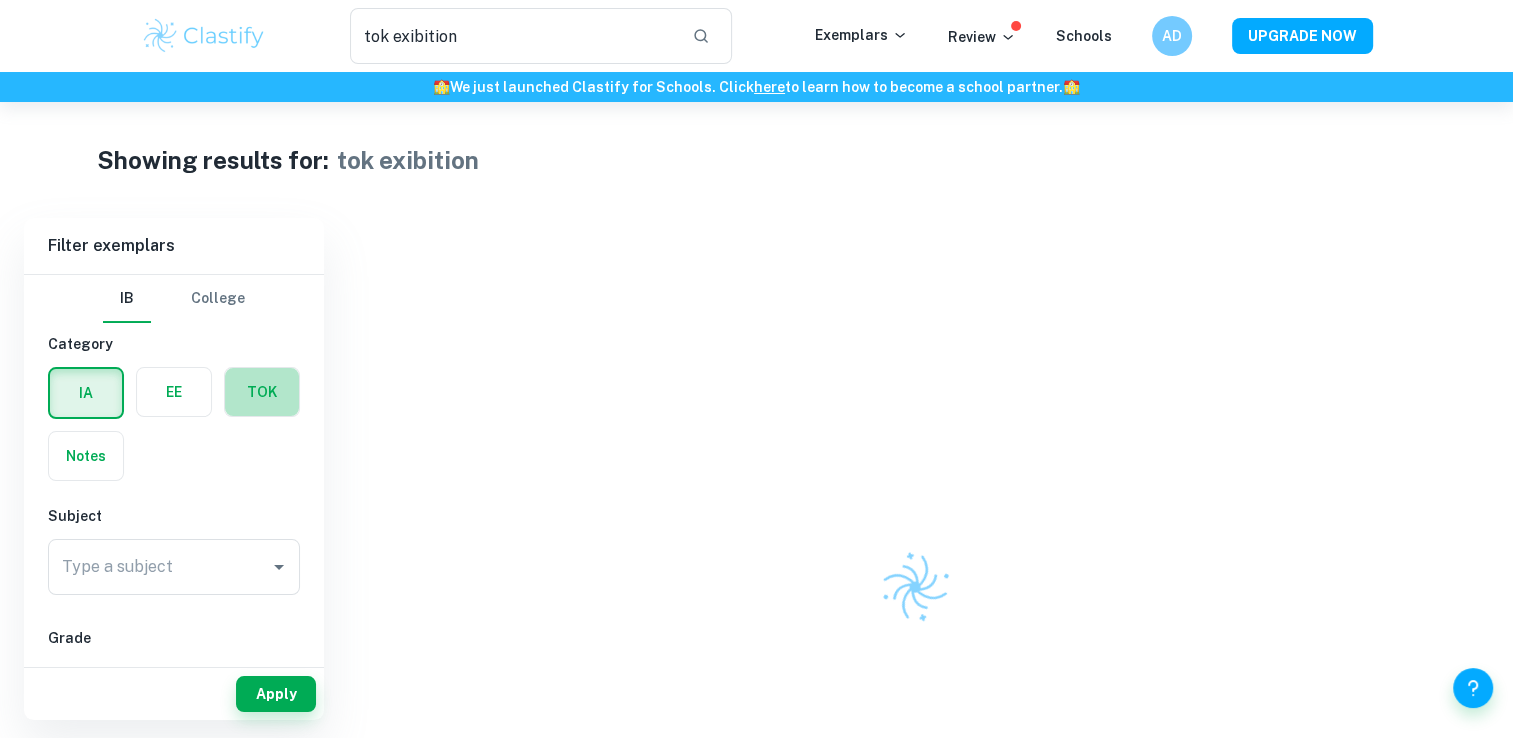click at bounding box center (262, 392) 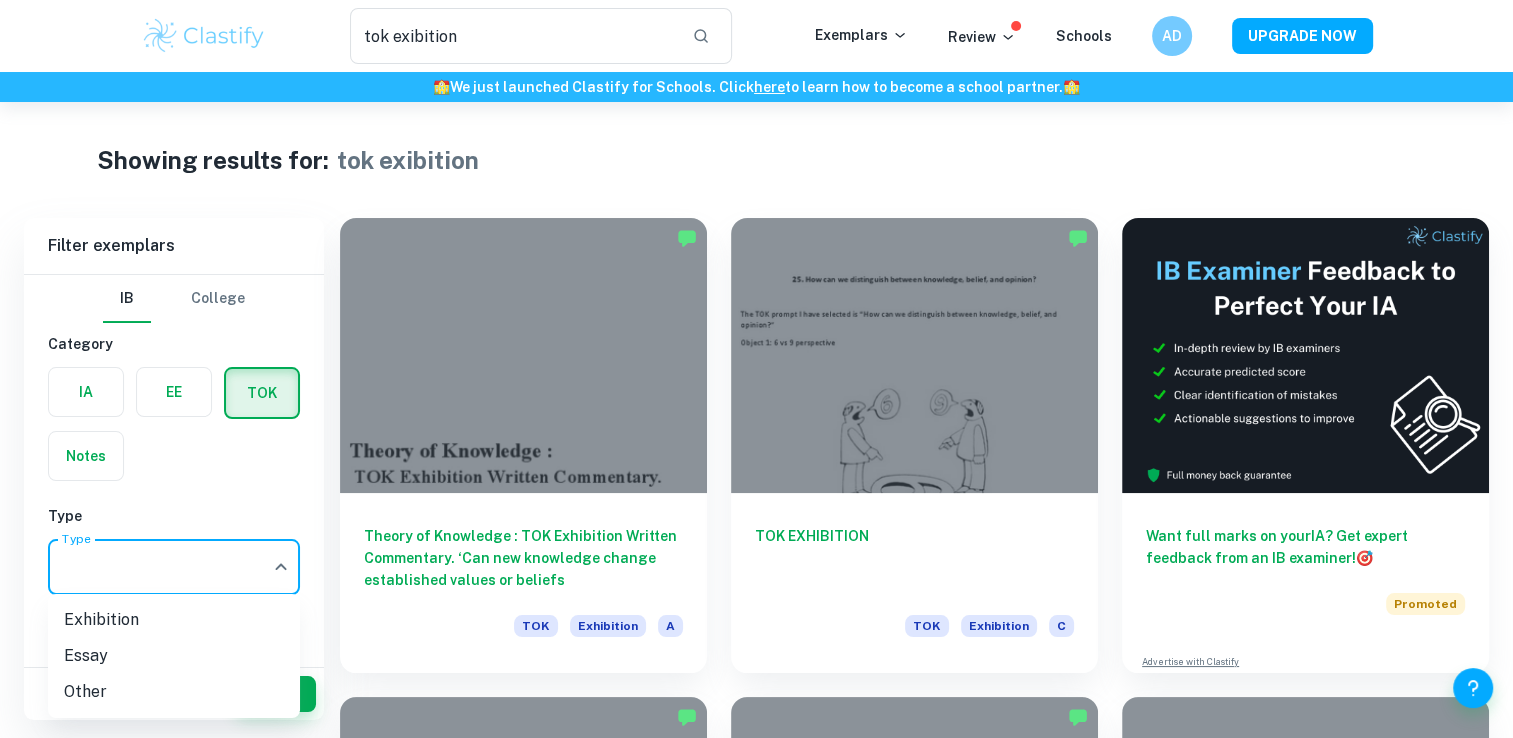 click on "We value your privacy We use cookies to enhance your browsing experience, serve personalised ads or content, and analyse our traffic. By clicking "Accept All", you consent to our use of cookies.   Cookie Policy Customise   Reject All   Accept All   Customise Consent Preferences   We use cookies to help you navigate efficiently and perform certain functions. You will find detailed information about all cookies under each consent category below. The cookies that are categorised as "Necessary" are stored on your browser as they are essential for enabling the basic functionalities of the site. ...  Show more For more information on how Google's third-party cookies operate and handle your data, see:   Google Privacy Policy Necessary Always Active Necessary cookies are required to enable the basic features of this site, such as providing secure log-in or adjusting your consent preferences. These cookies do not store any personally identifiable data. Functional Analytics Performance Advertisement Uncategorised" at bounding box center (756, 471) 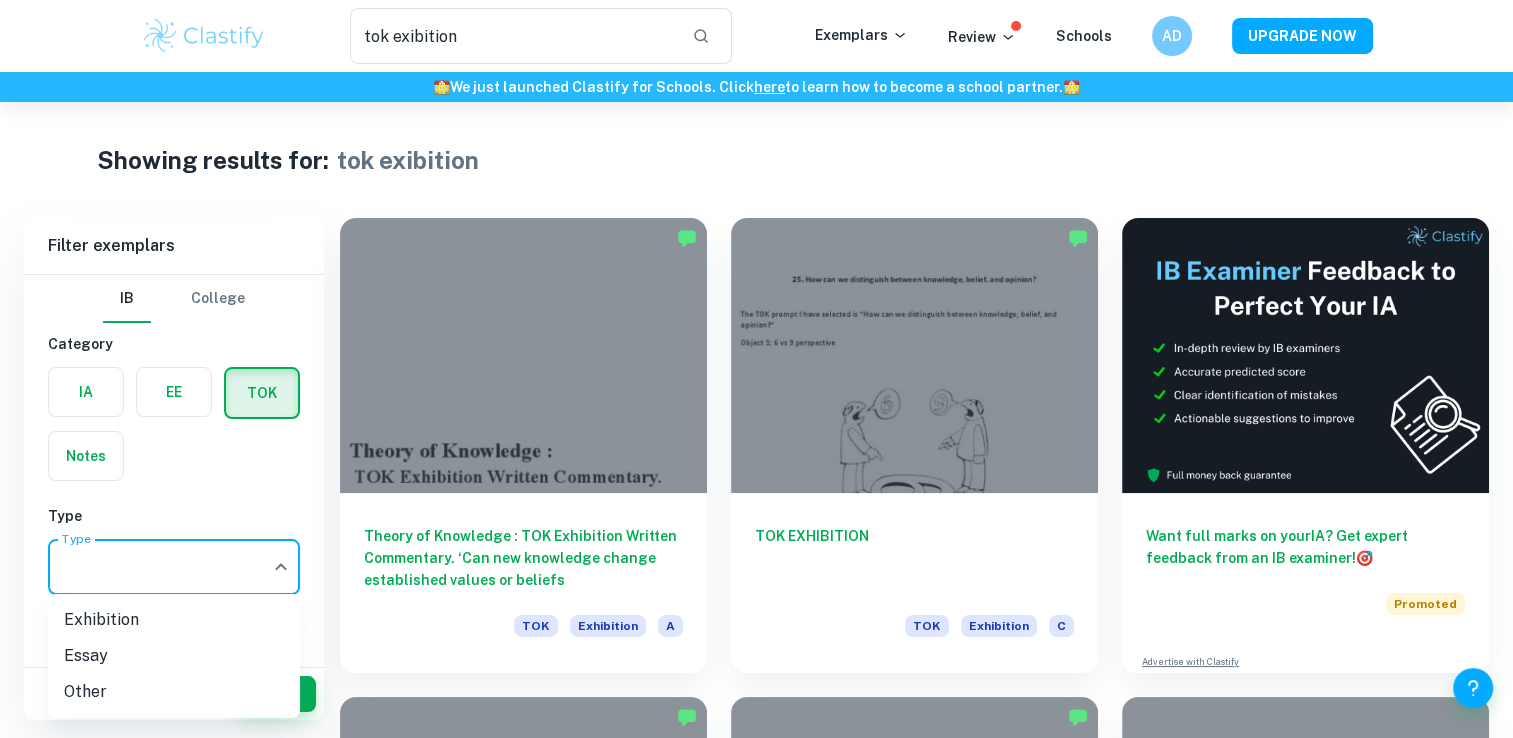 click on "Exhibition" at bounding box center [174, 620] 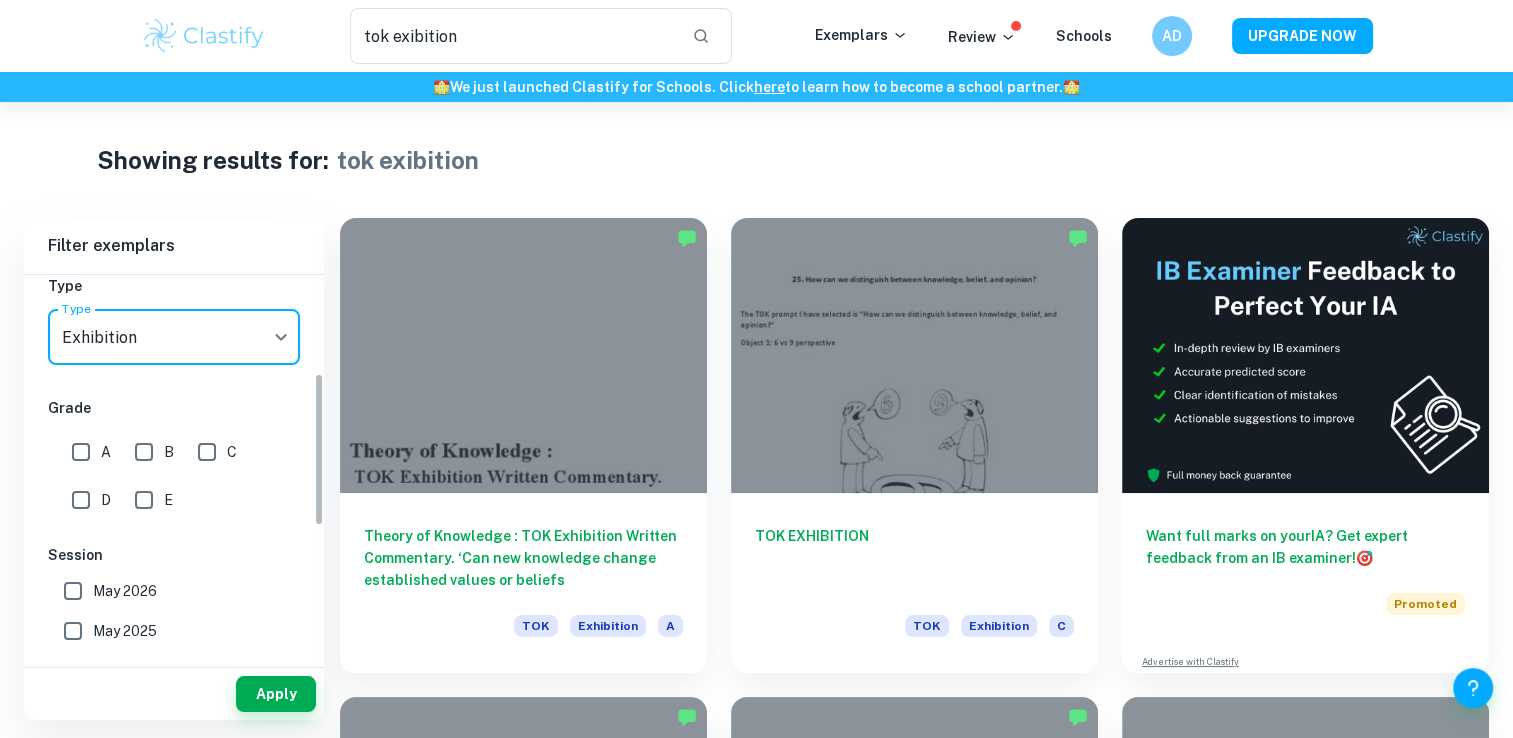 scroll, scrollTop: 248, scrollLeft: 0, axis: vertical 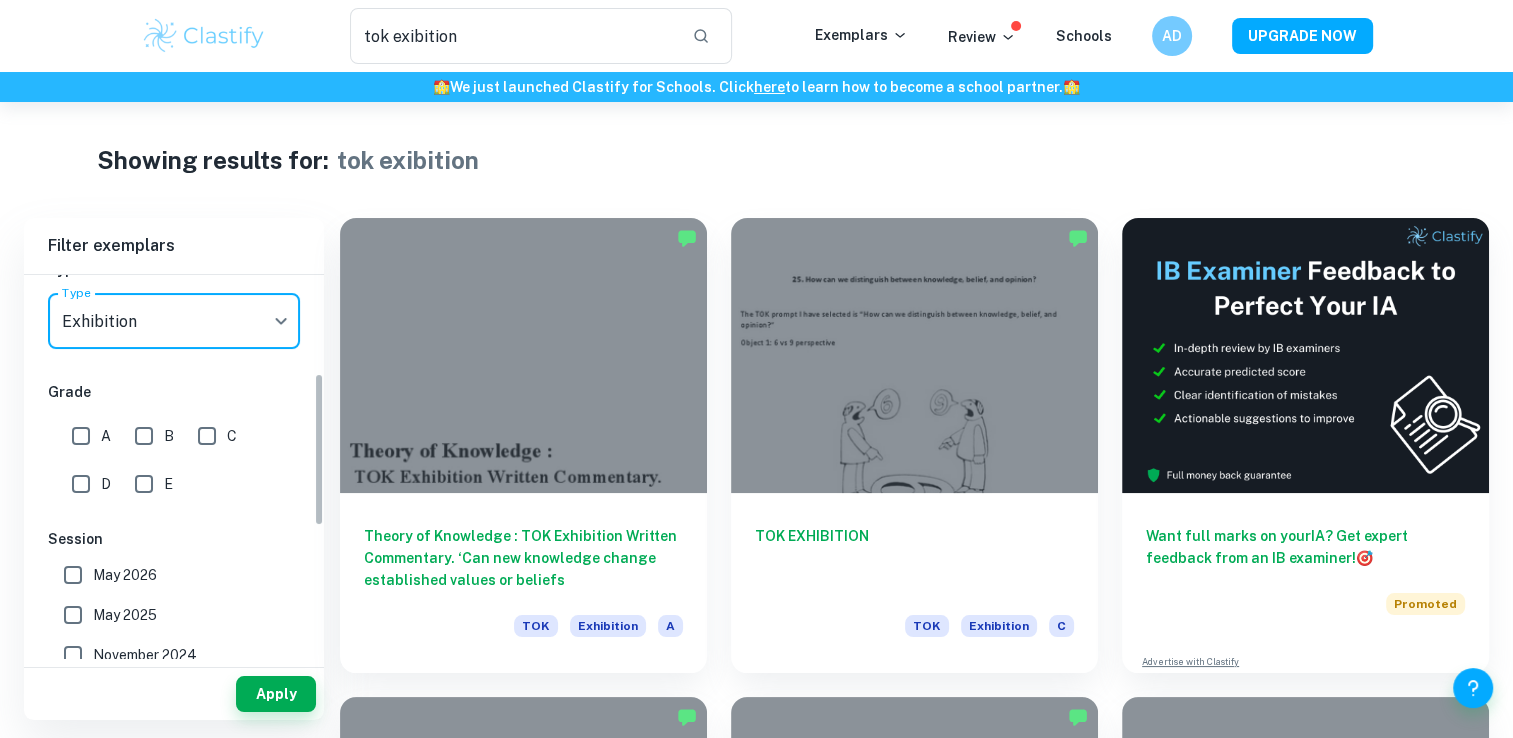 drag, startPoint x: 319, startPoint y: 420, endPoint x: 313, endPoint y: 519, distance: 99.18165 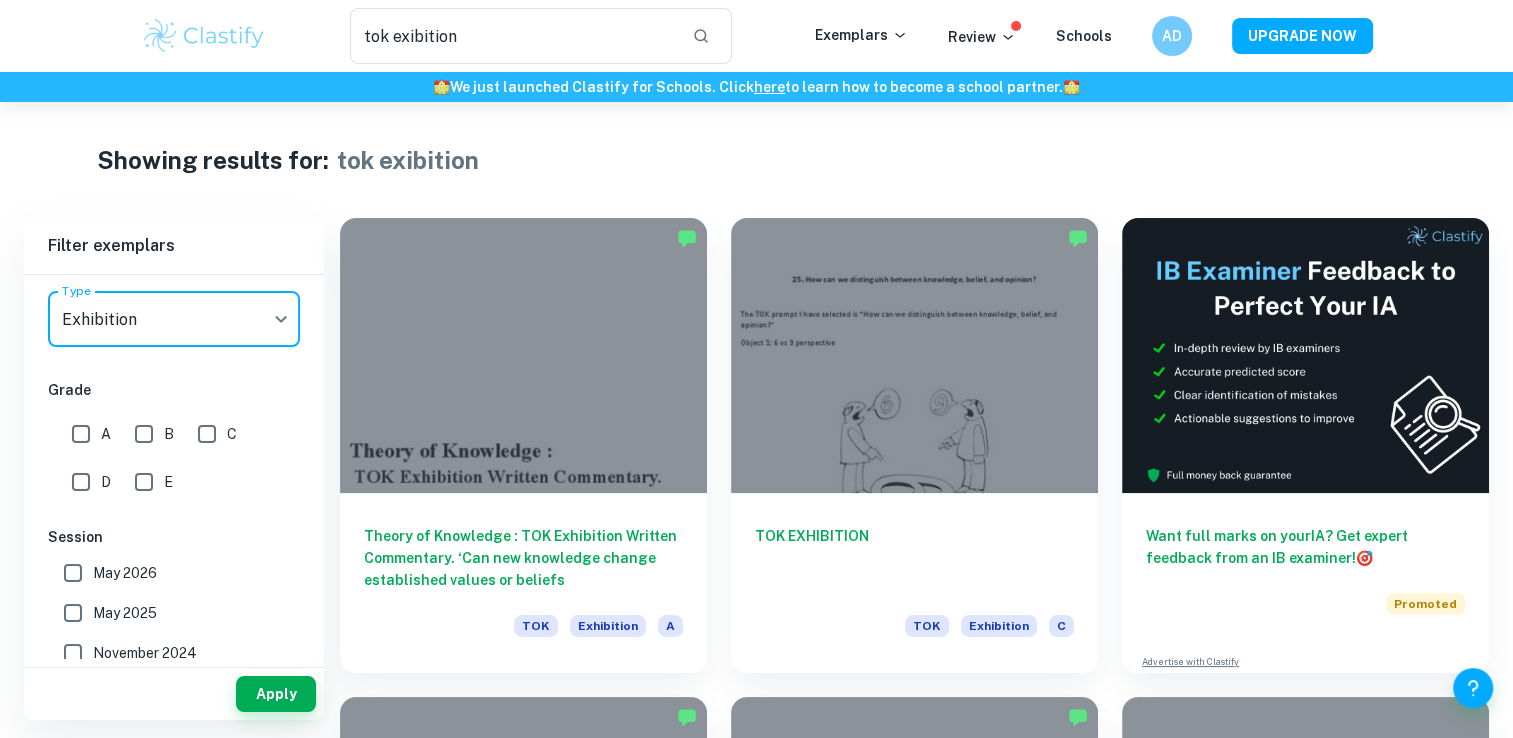 click on "A" at bounding box center [81, 434] 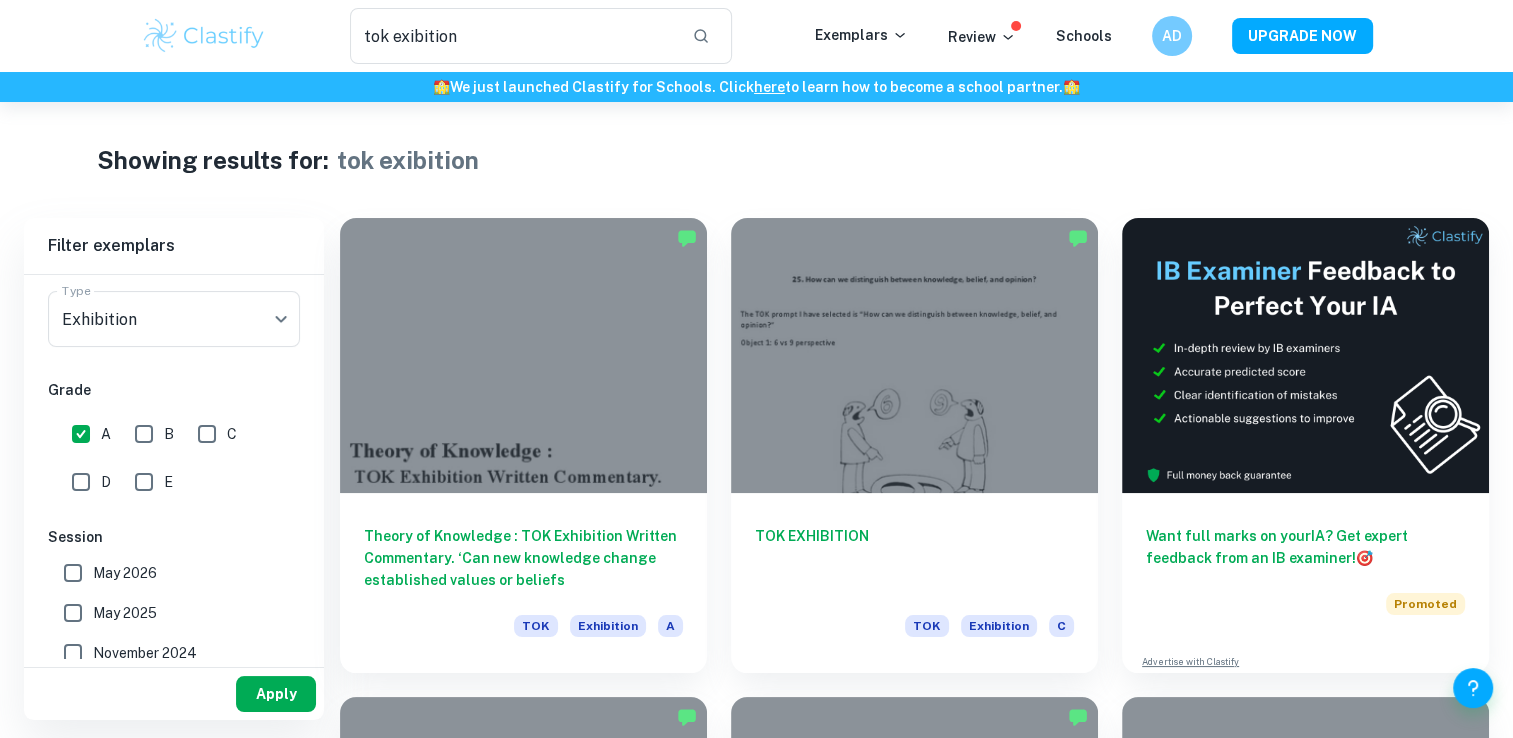 click on "Apply" at bounding box center [276, 694] 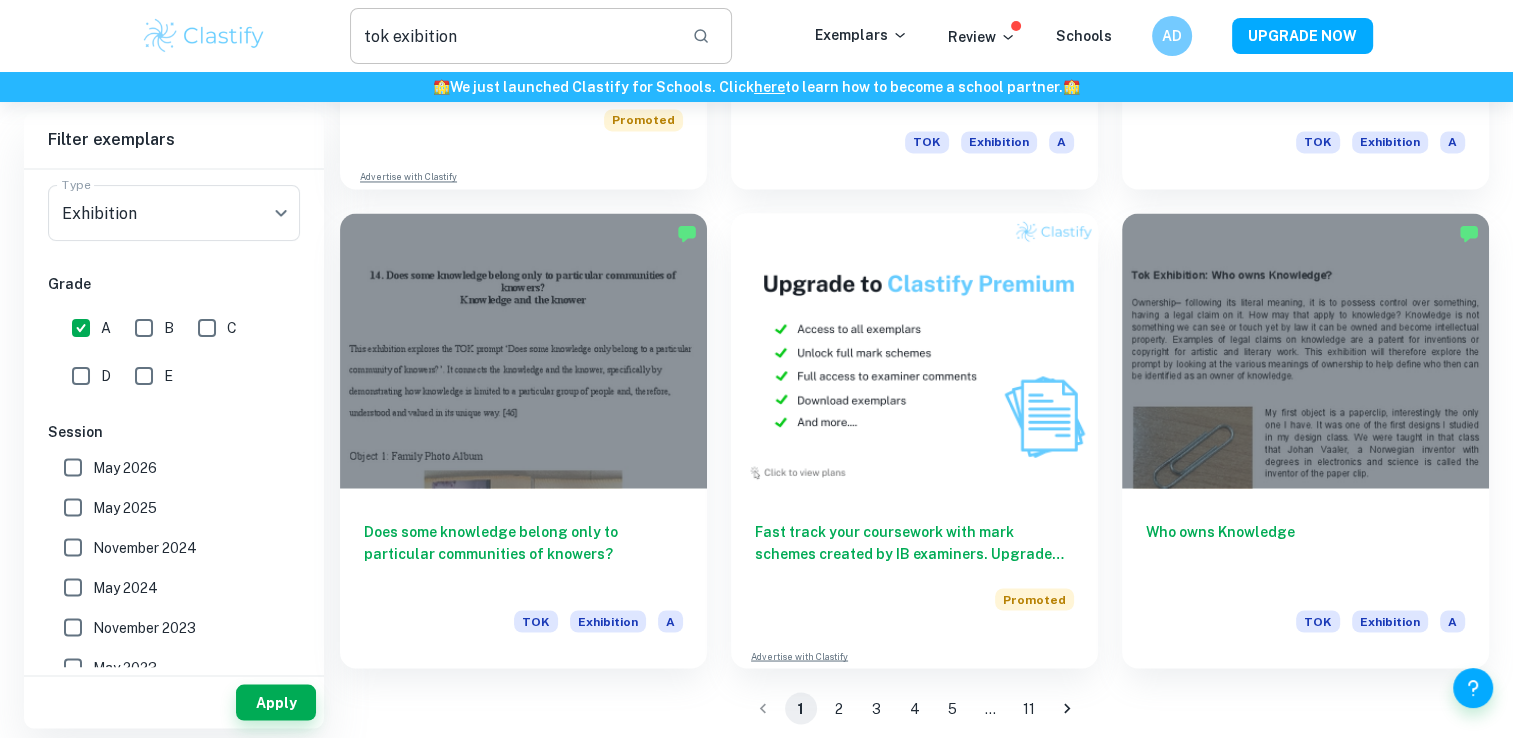 scroll, scrollTop: 3368, scrollLeft: 0, axis: vertical 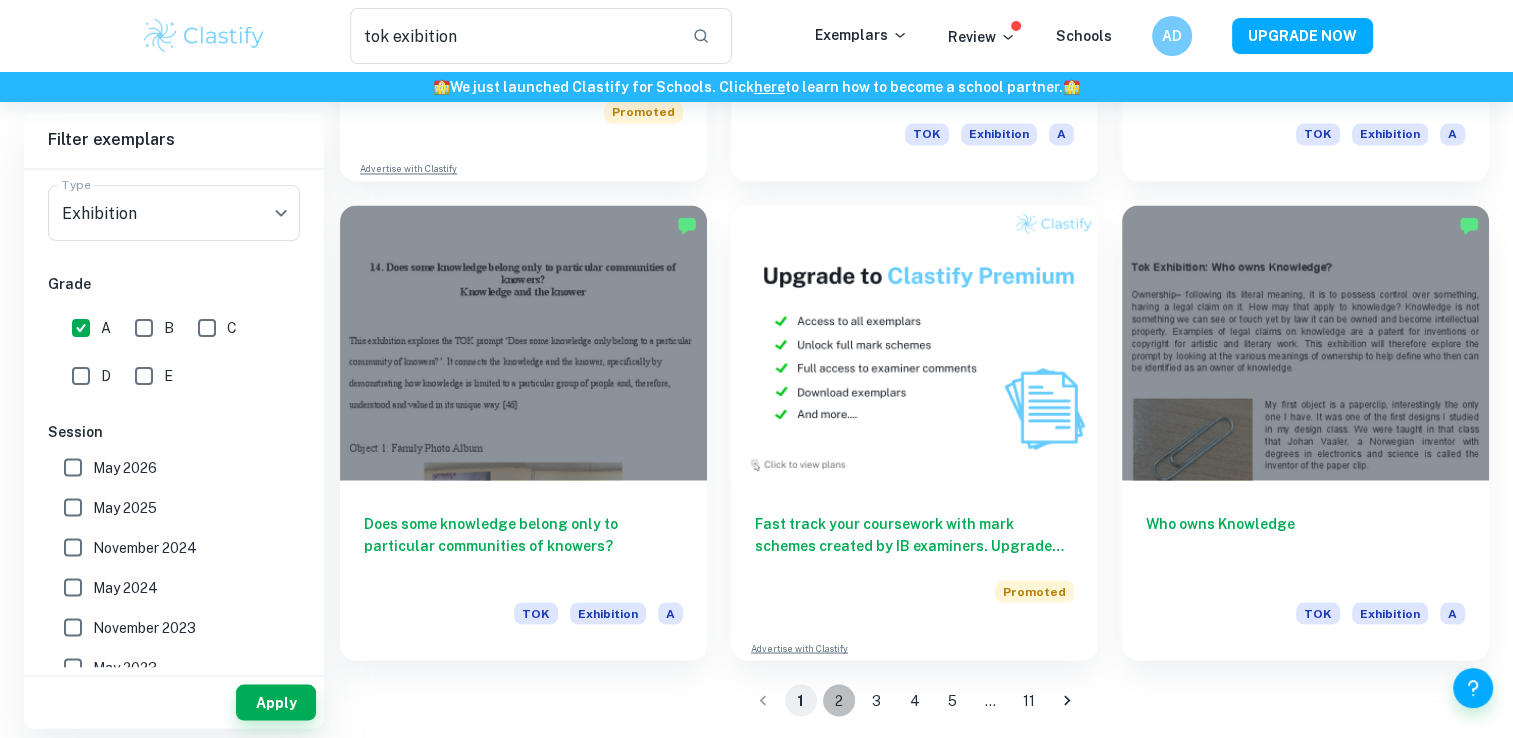 click on "2" at bounding box center [839, 700] 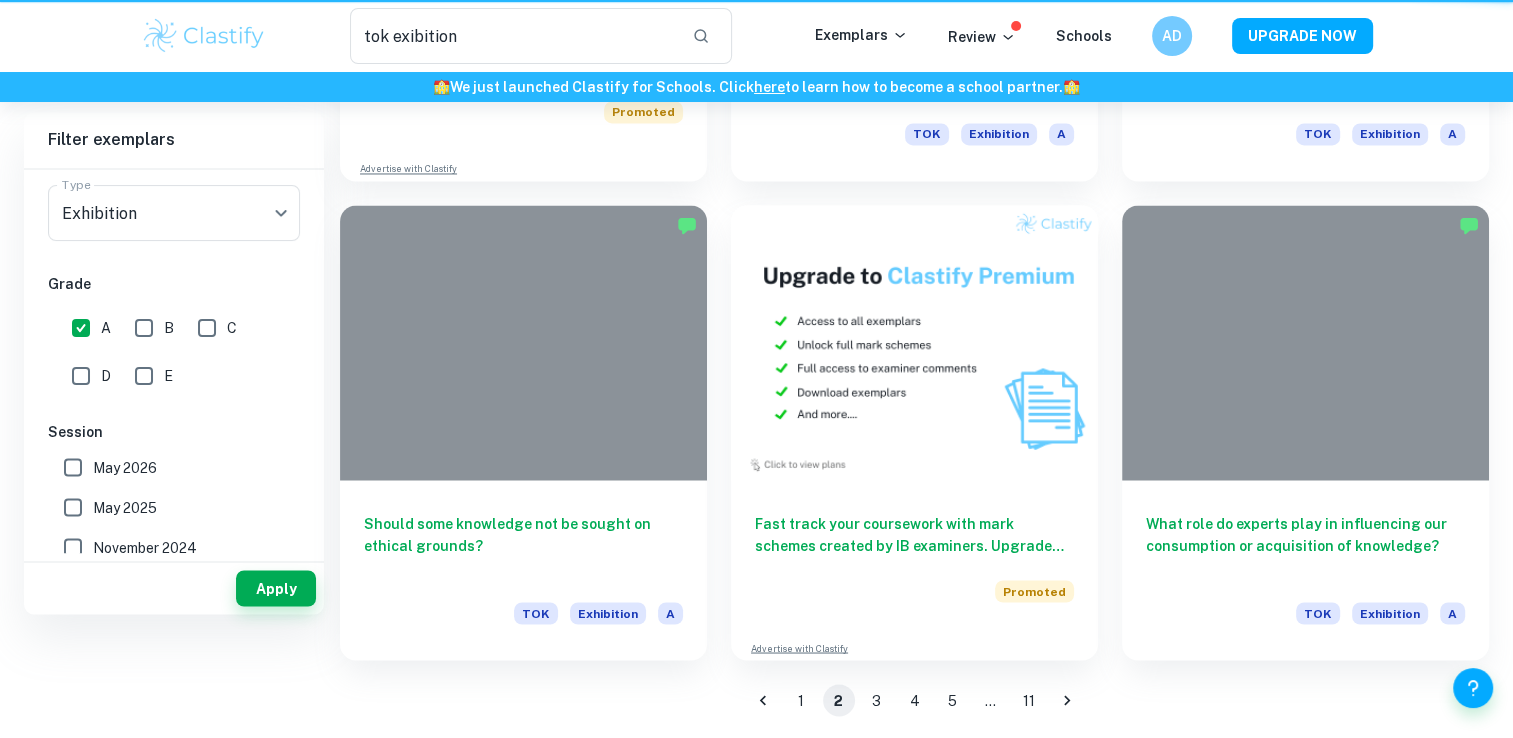 scroll, scrollTop: 0, scrollLeft: 0, axis: both 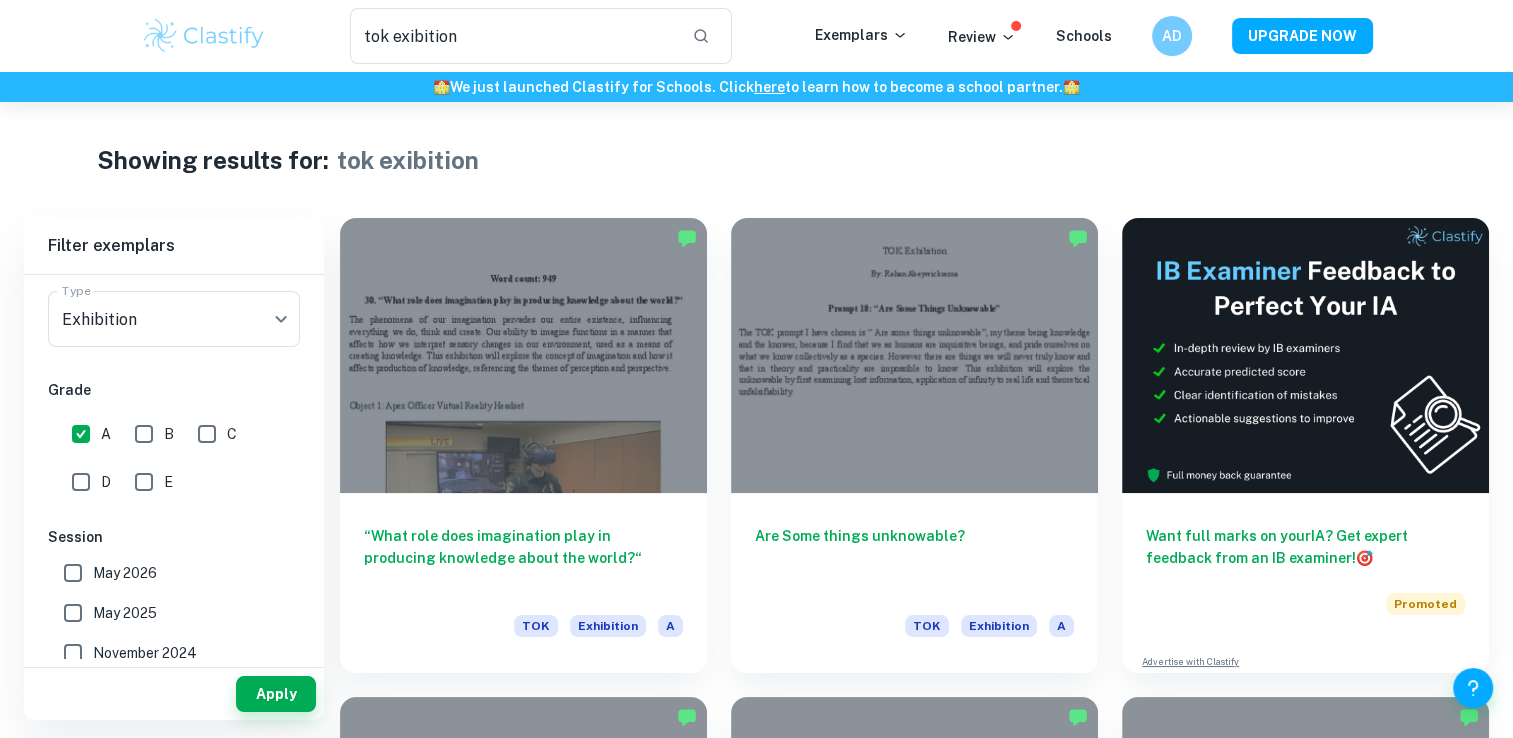 type 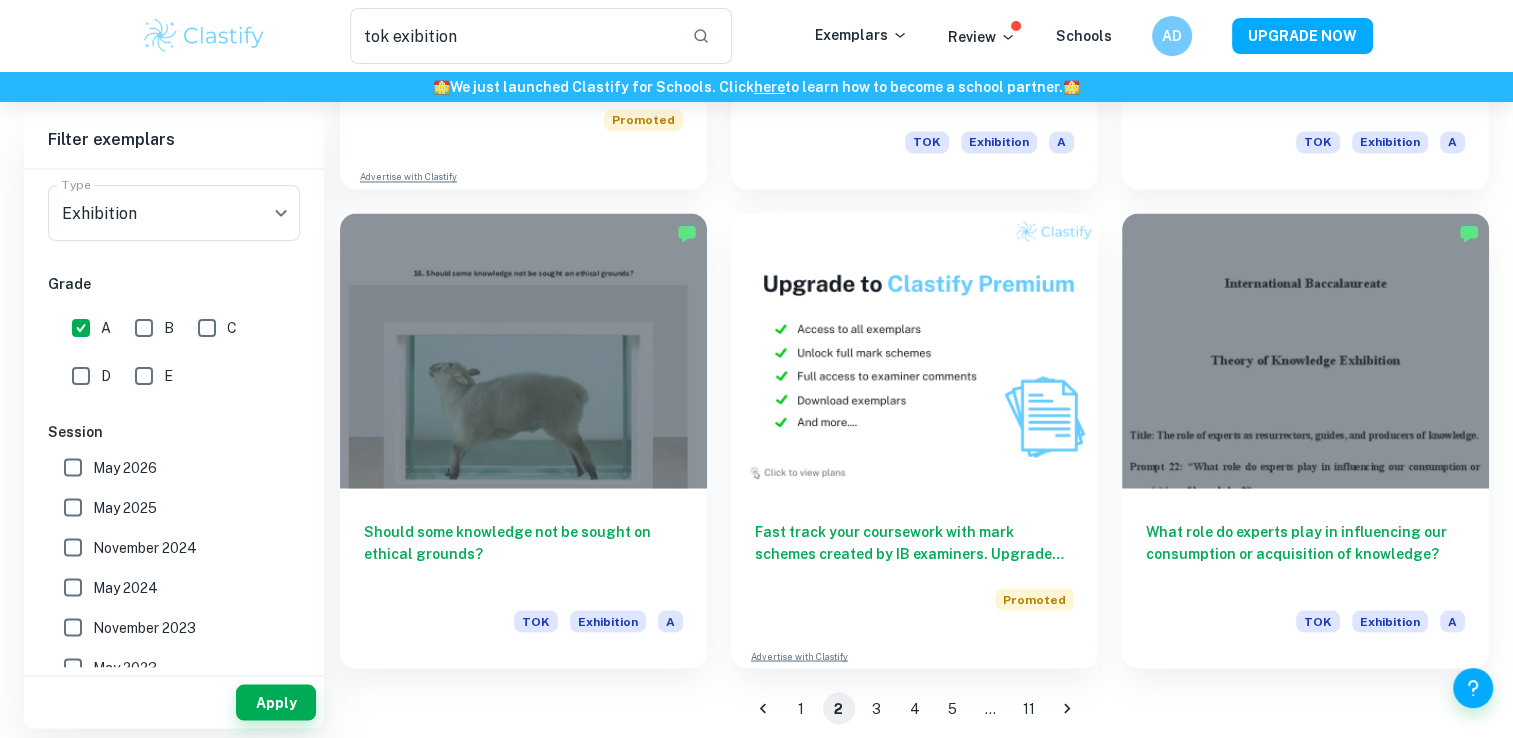 scroll, scrollTop: 3368, scrollLeft: 0, axis: vertical 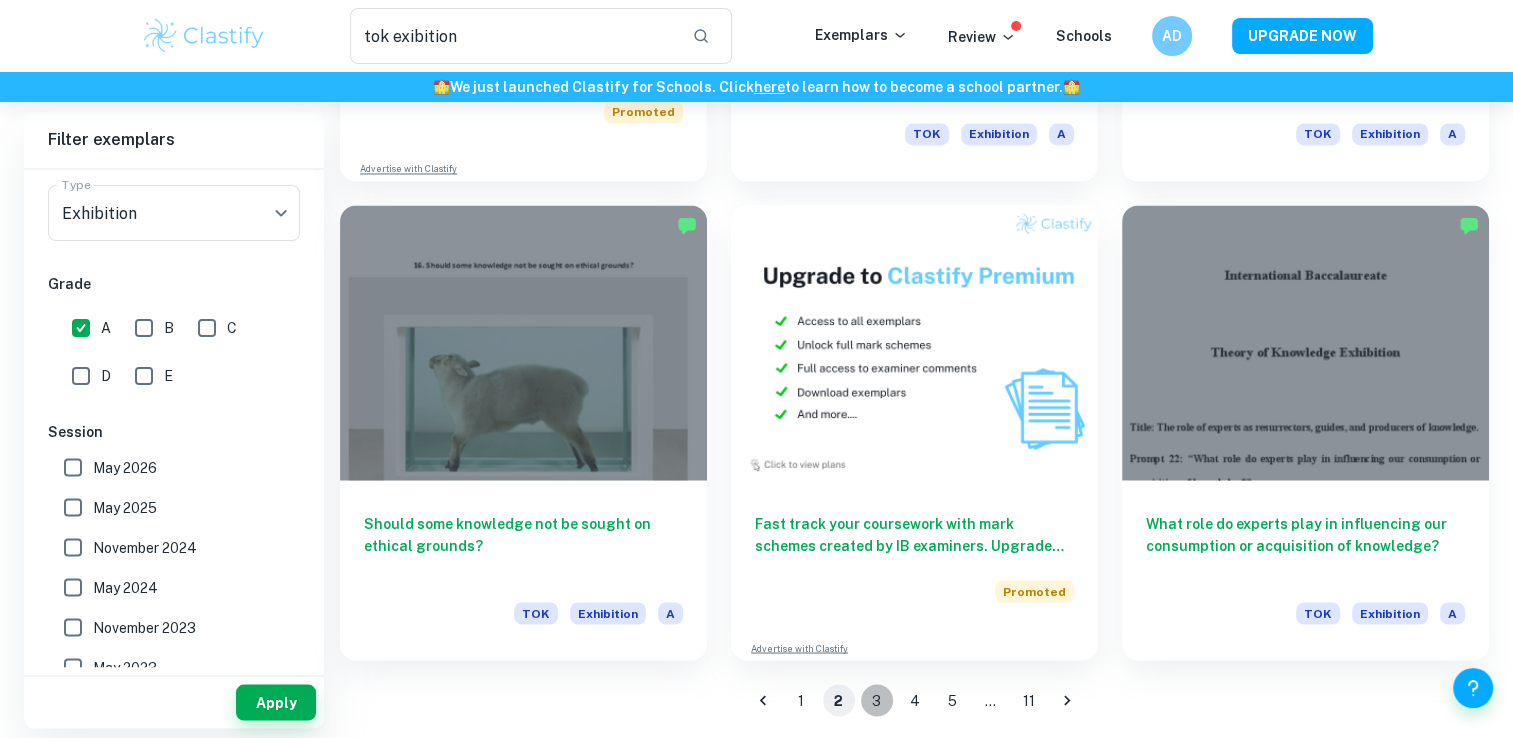 click on "3" at bounding box center [877, 700] 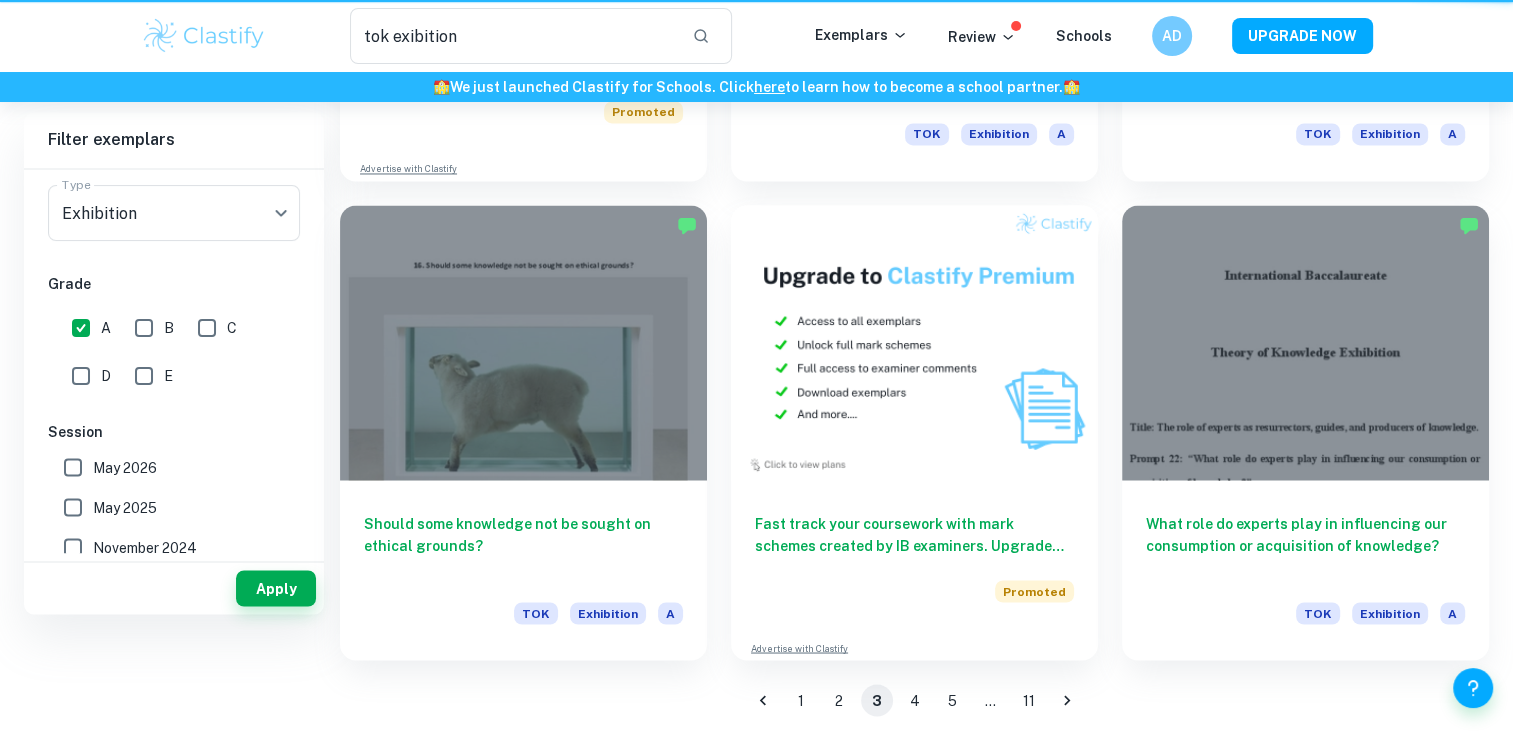 scroll, scrollTop: 0, scrollLeft: 0, axis: both 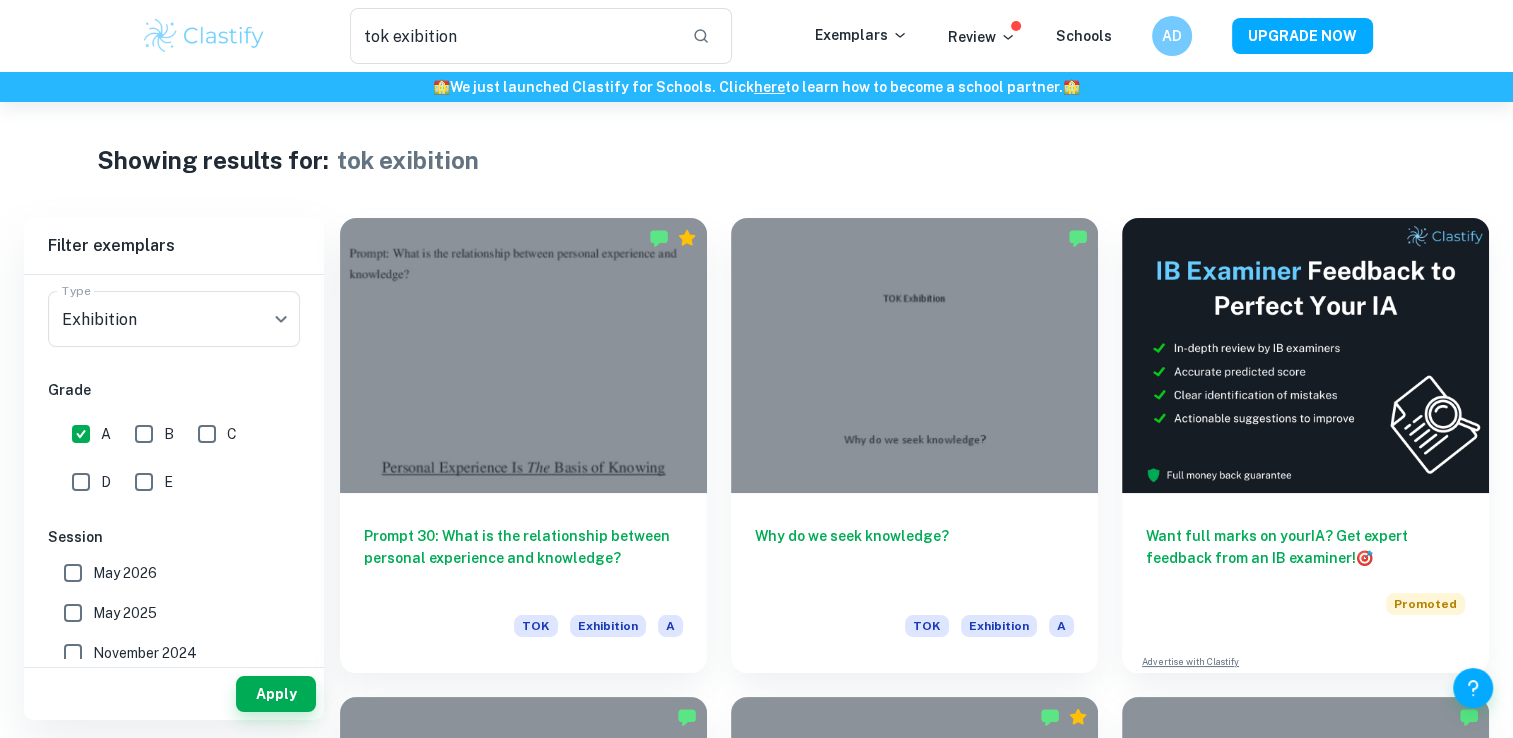 type 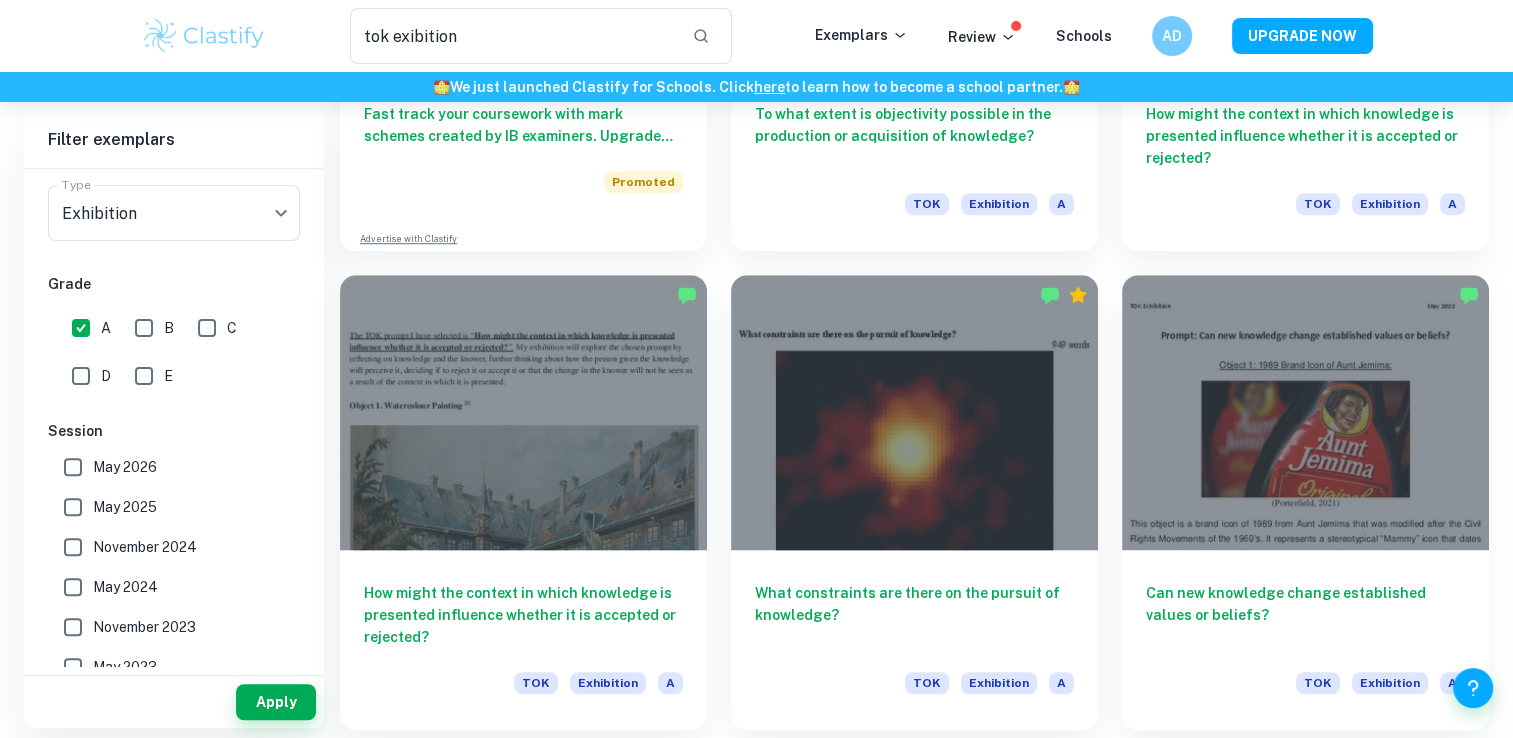 scroll, scrollTop: 1440, scrollLeft: 0, axis: vertical 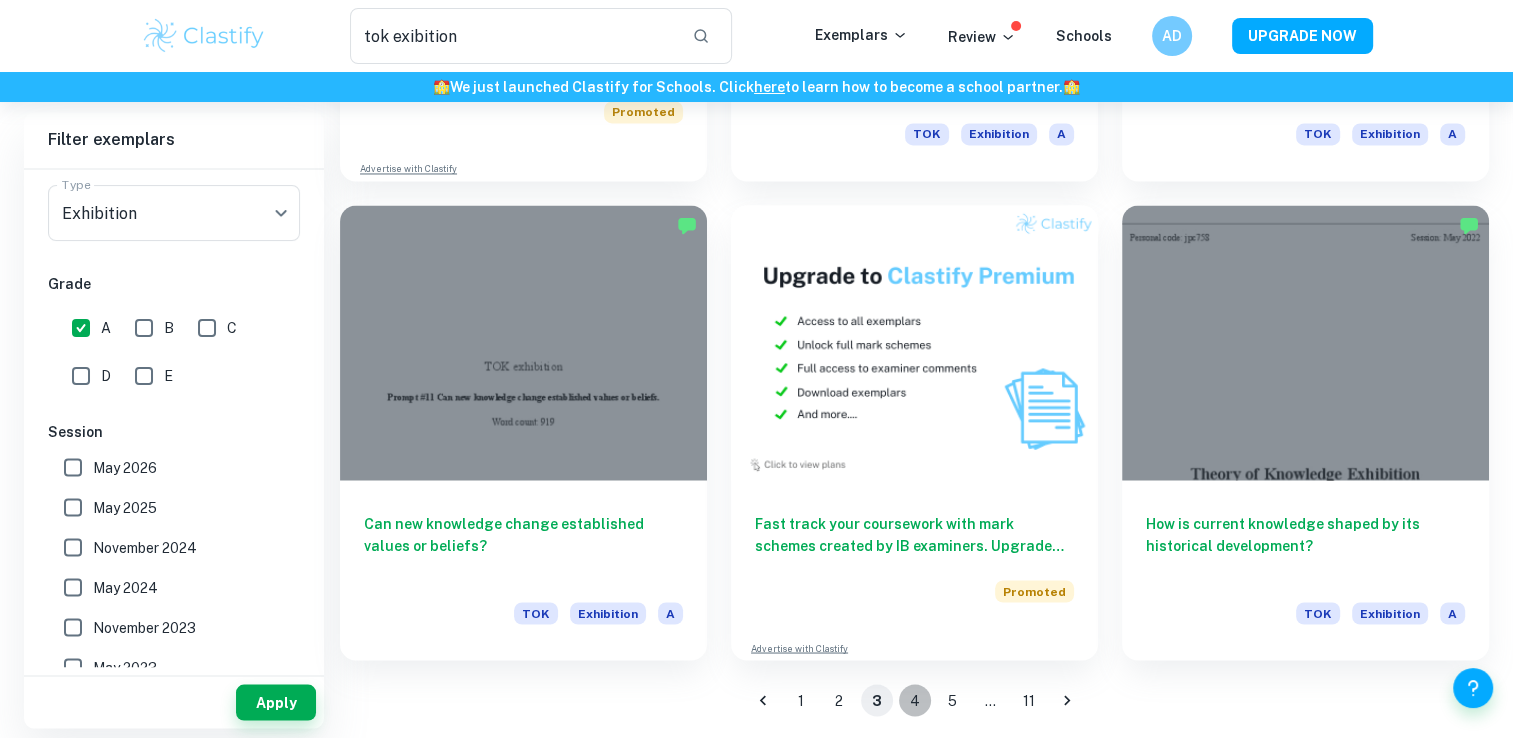 click on "4" at bounding box center (915, 700) 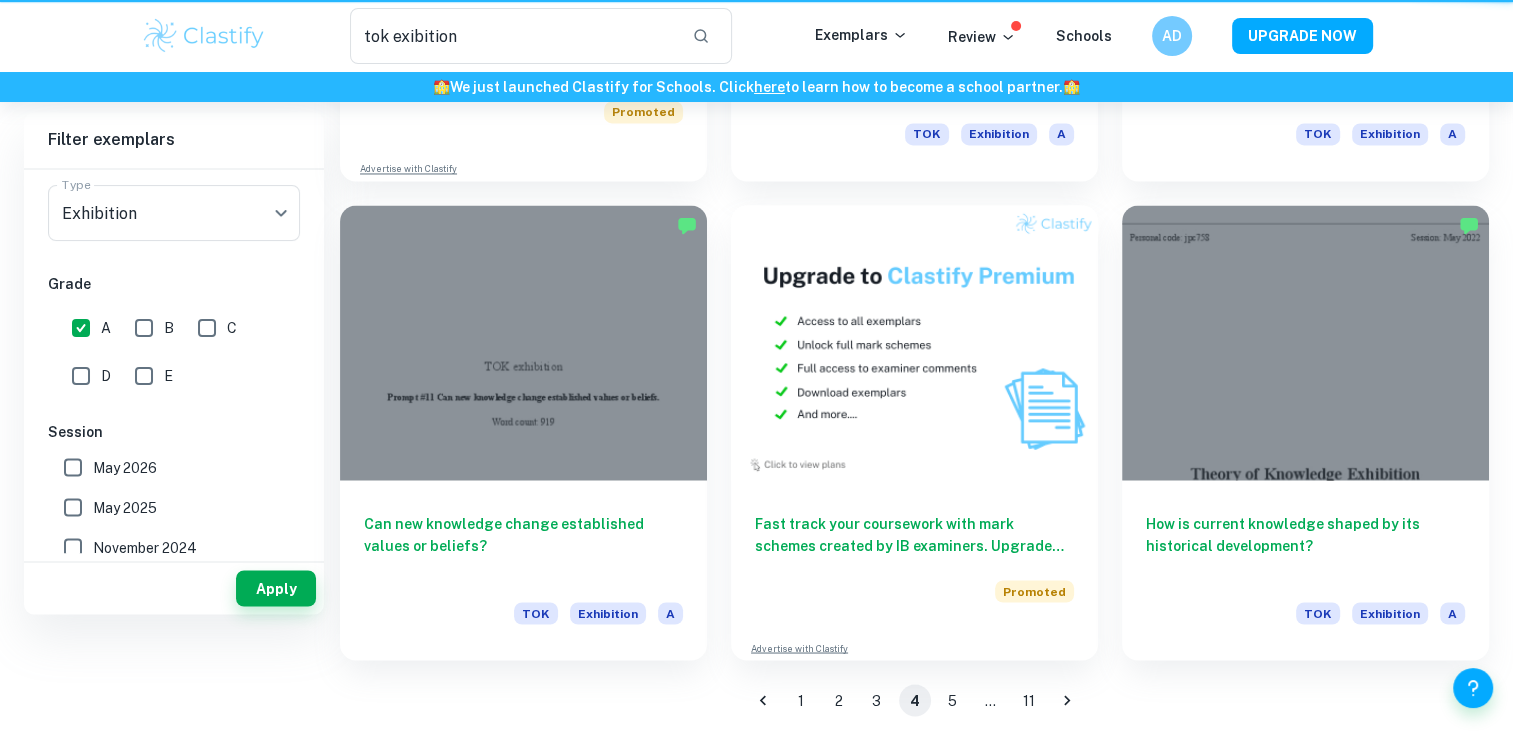 scroll, scrollTop: 0, scrollLeft: 0, axis: both 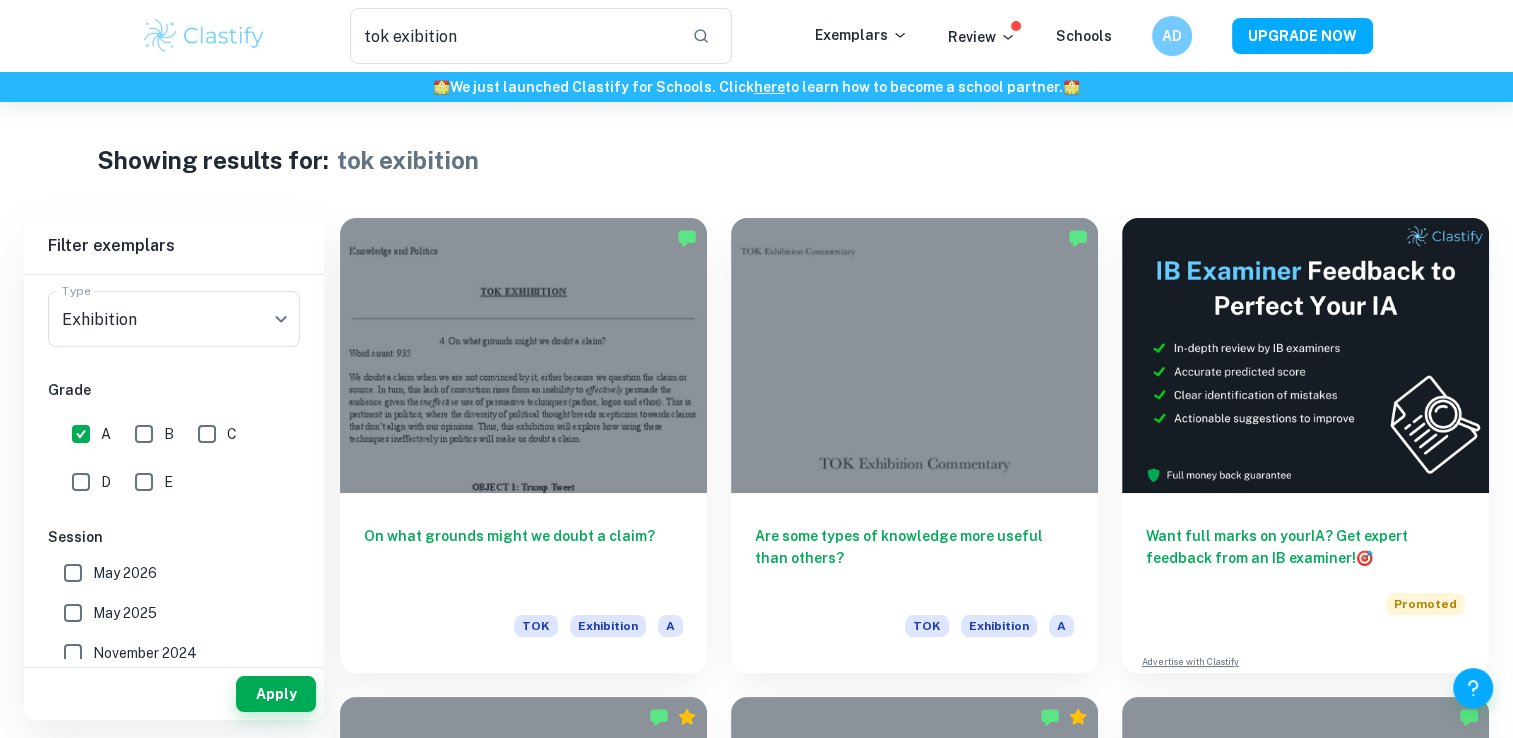 type 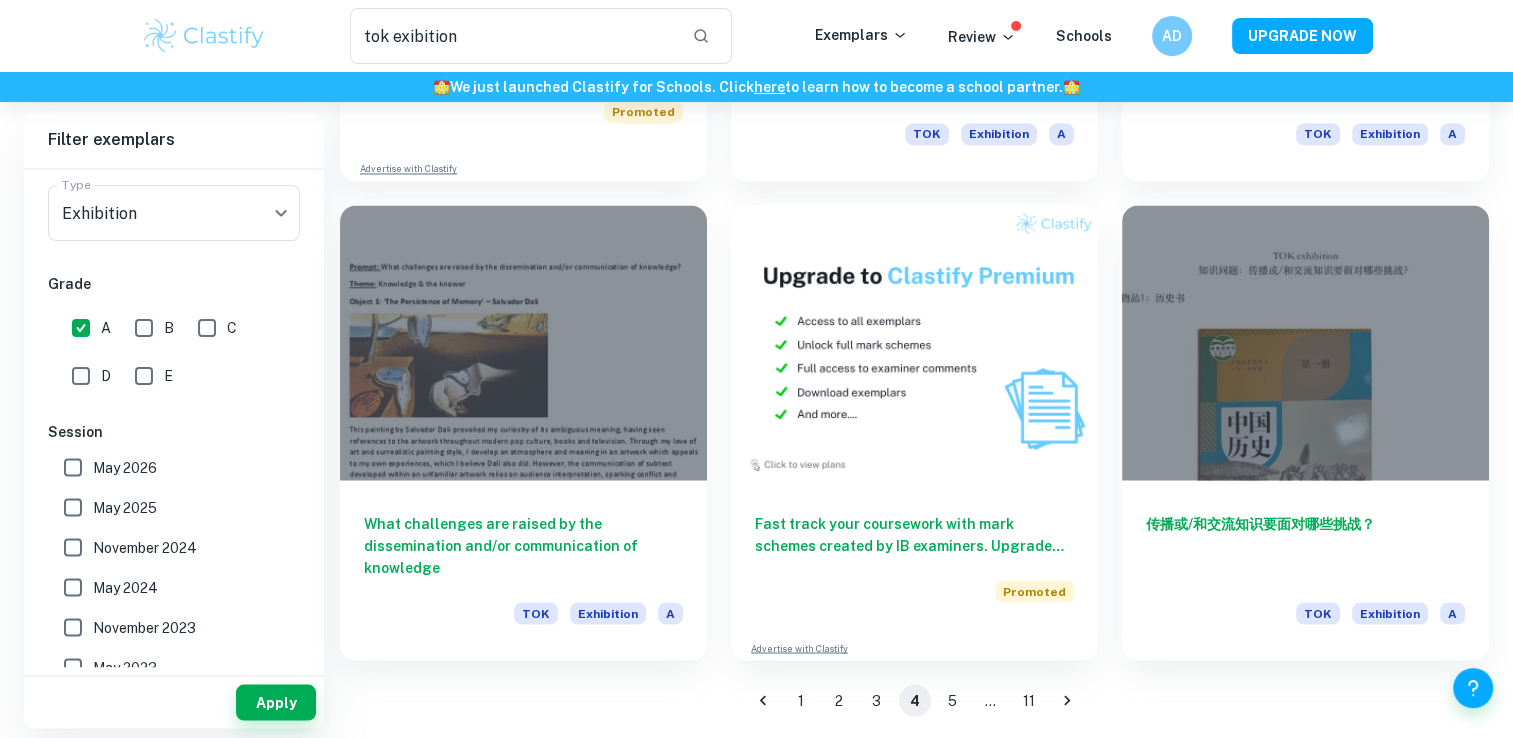 scroll, scrollTop: 3368, scrollLeft: 0, axis: vertical 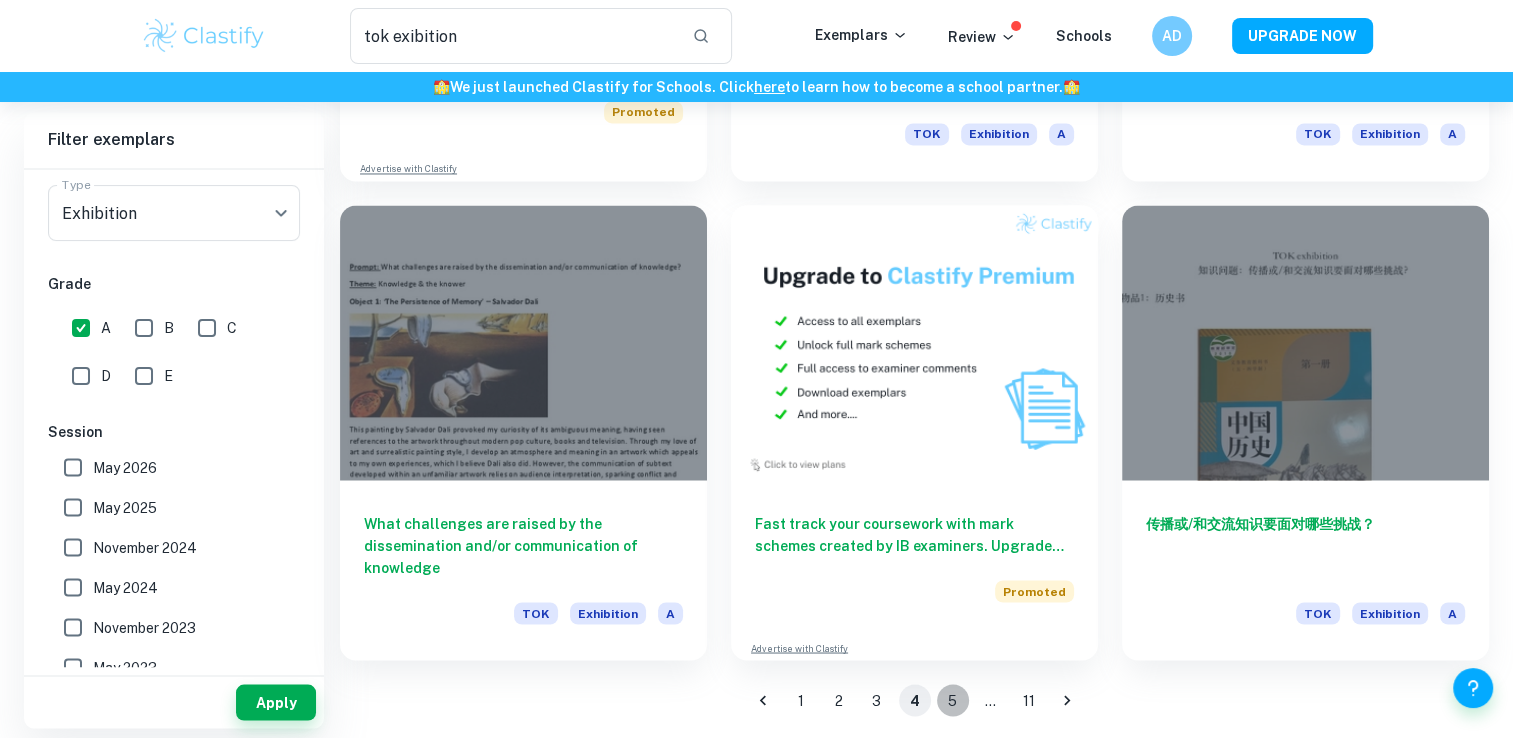 click on "5" at bounding box center [953, 700] 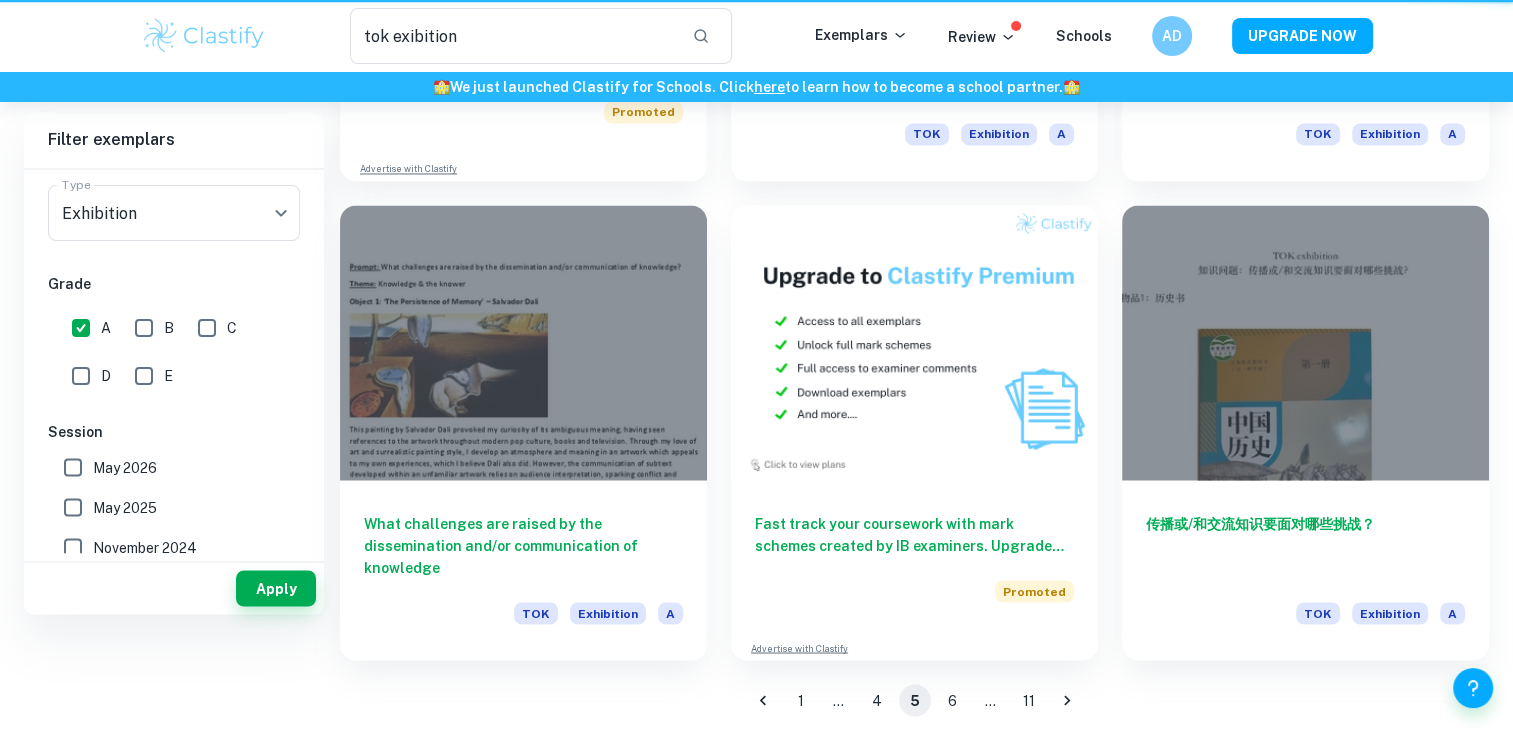 scroll, scrollTop: 0, scrollLeft: 0, axis: both 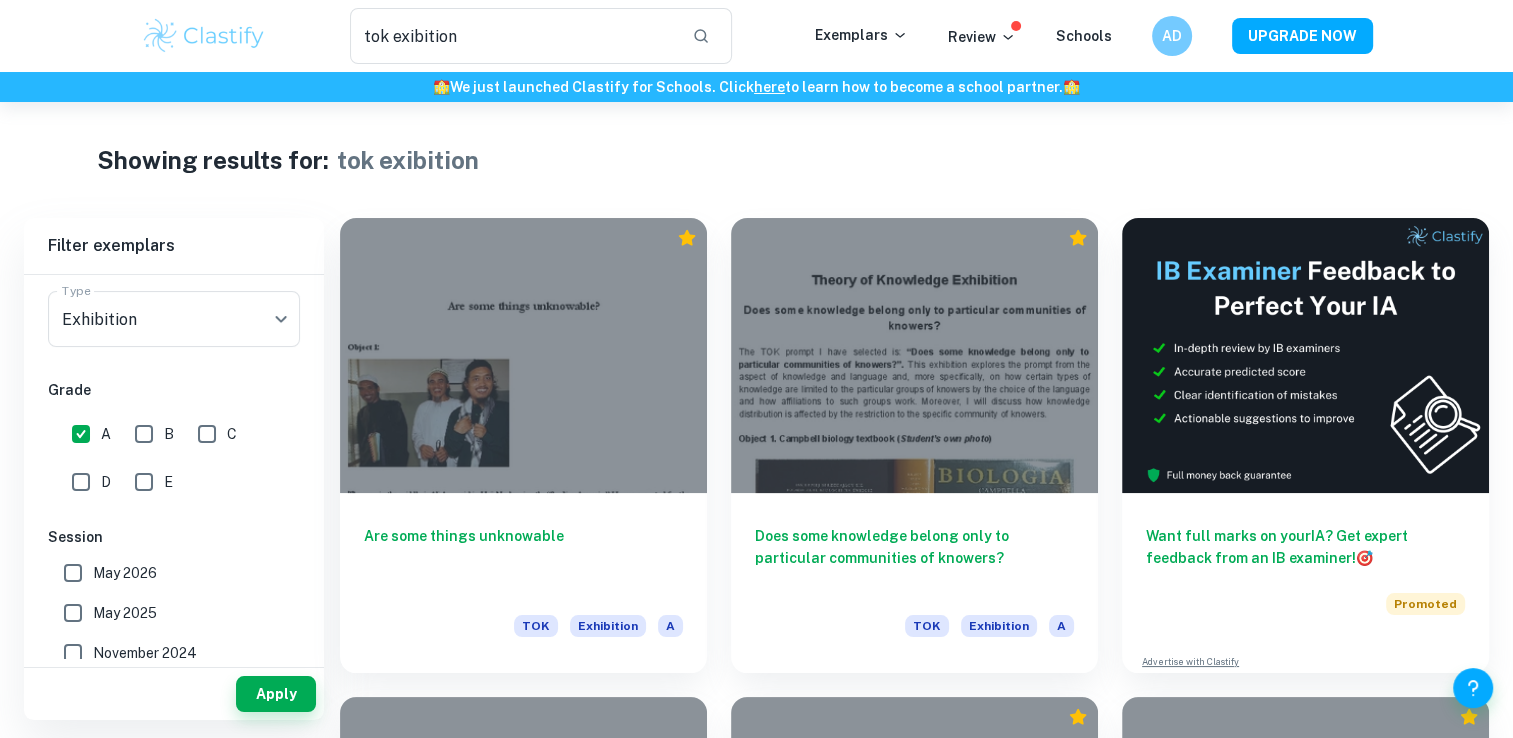 type 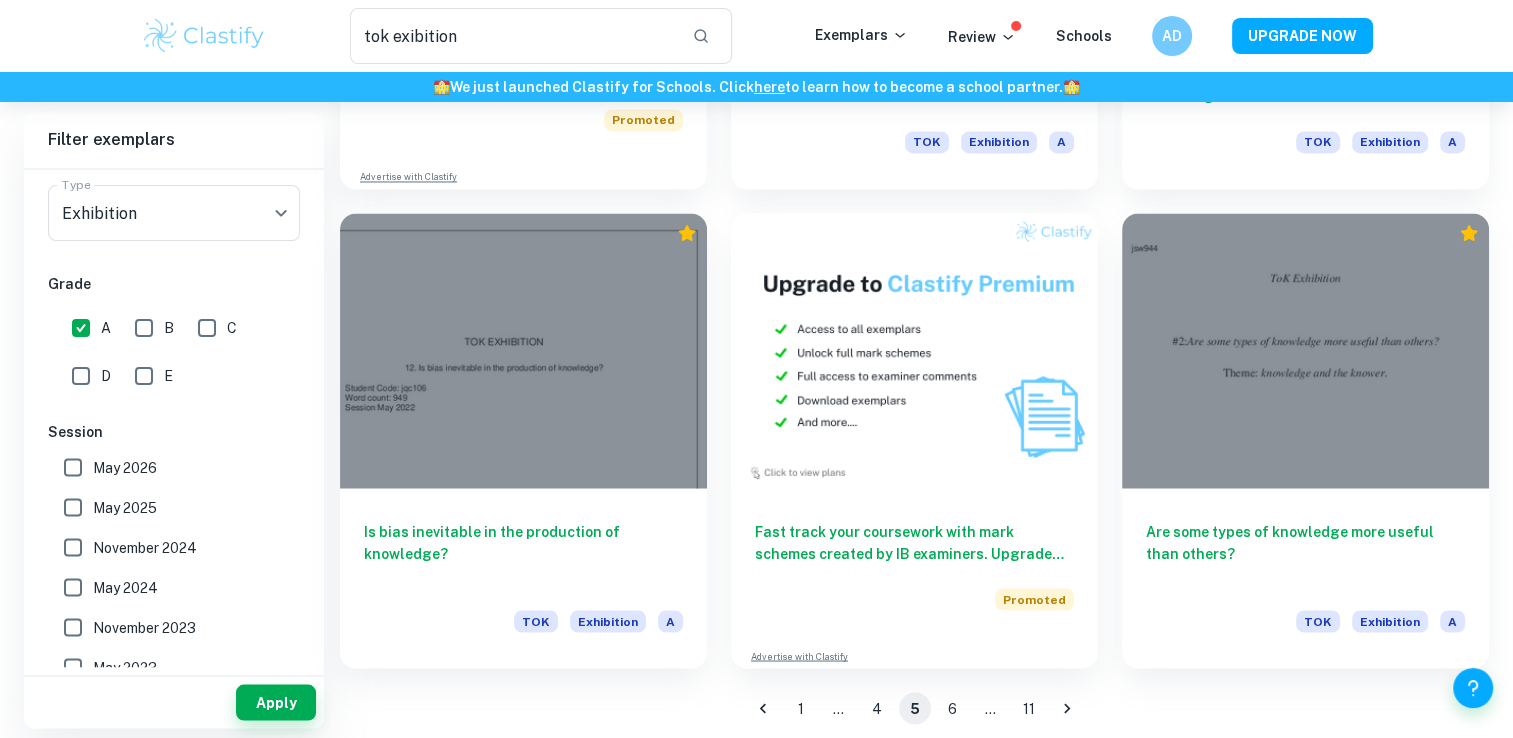scroll, scrollTop: 3368, scrollLeft: 0, axis: vertical 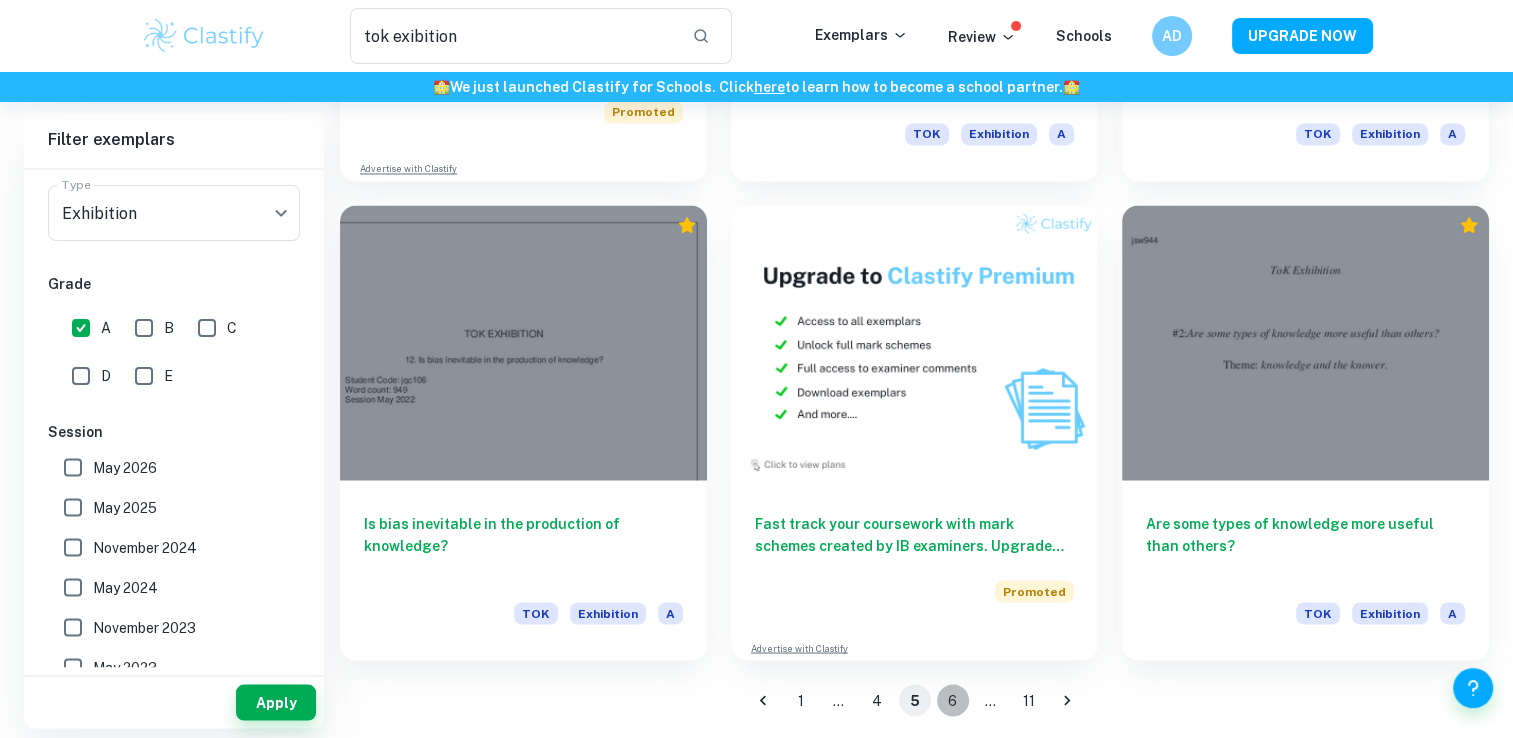 click on "6" at bounding box center (953, 700) 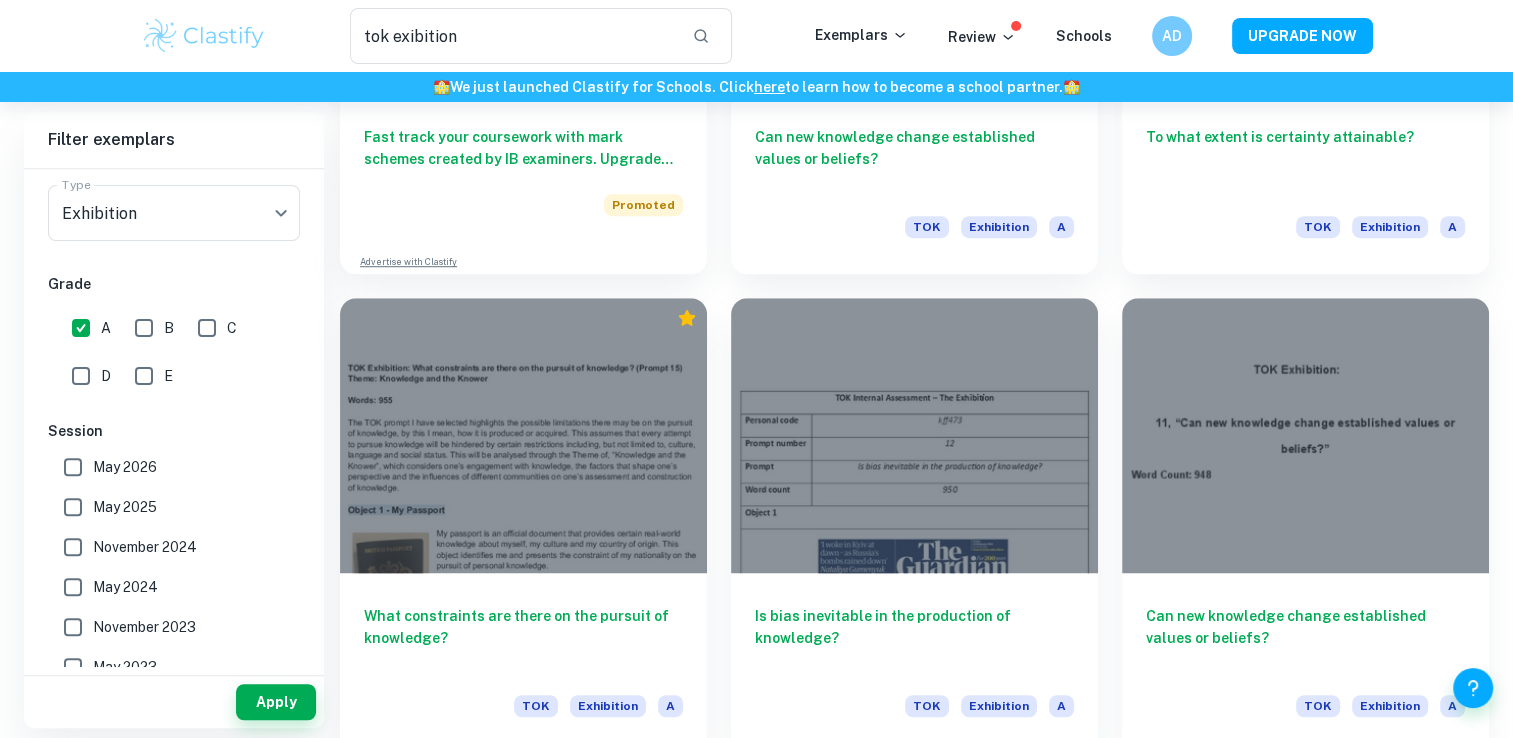 scroll, scrollTop: 1400, scrollLeft: 0, axis: vertical 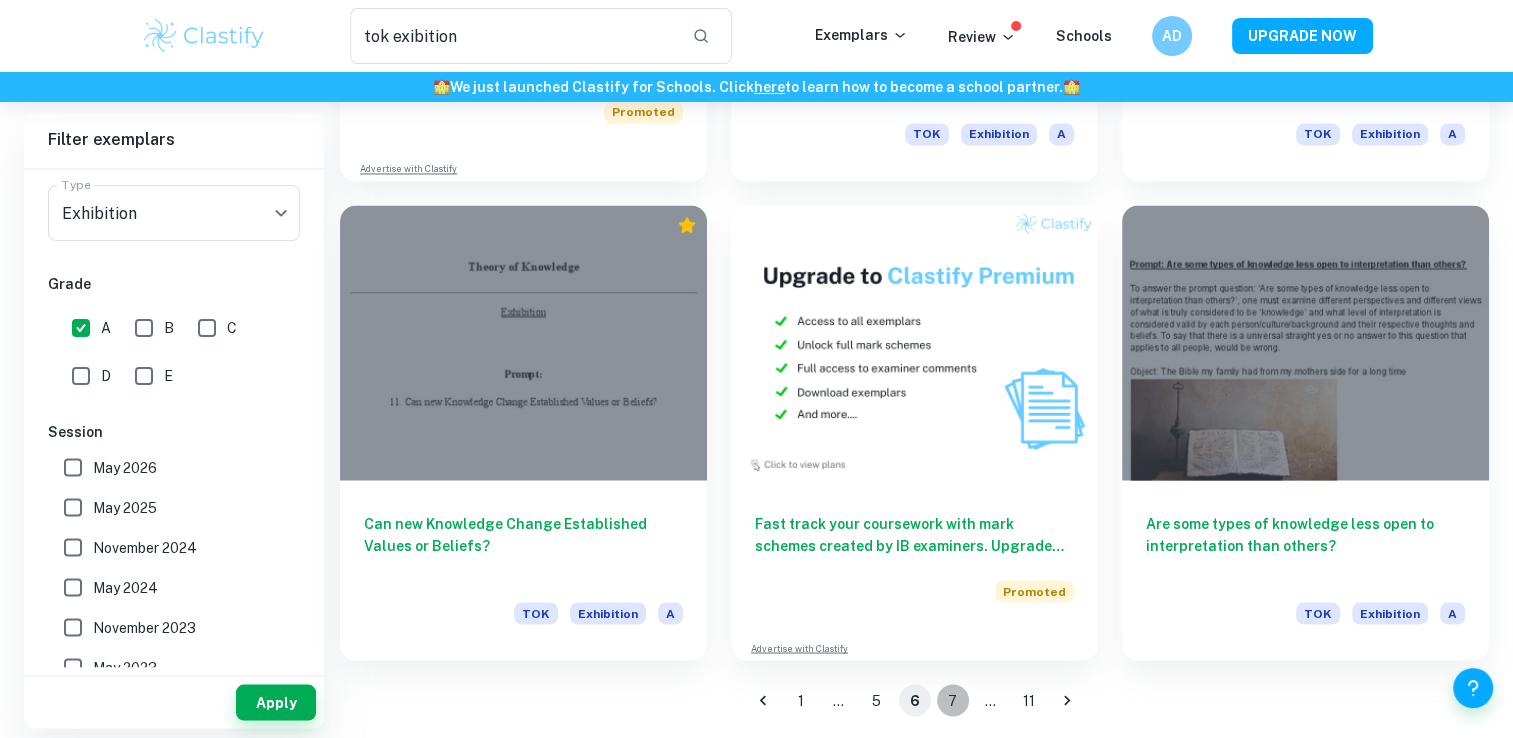 click on "7" at bounding box center (953, 700) 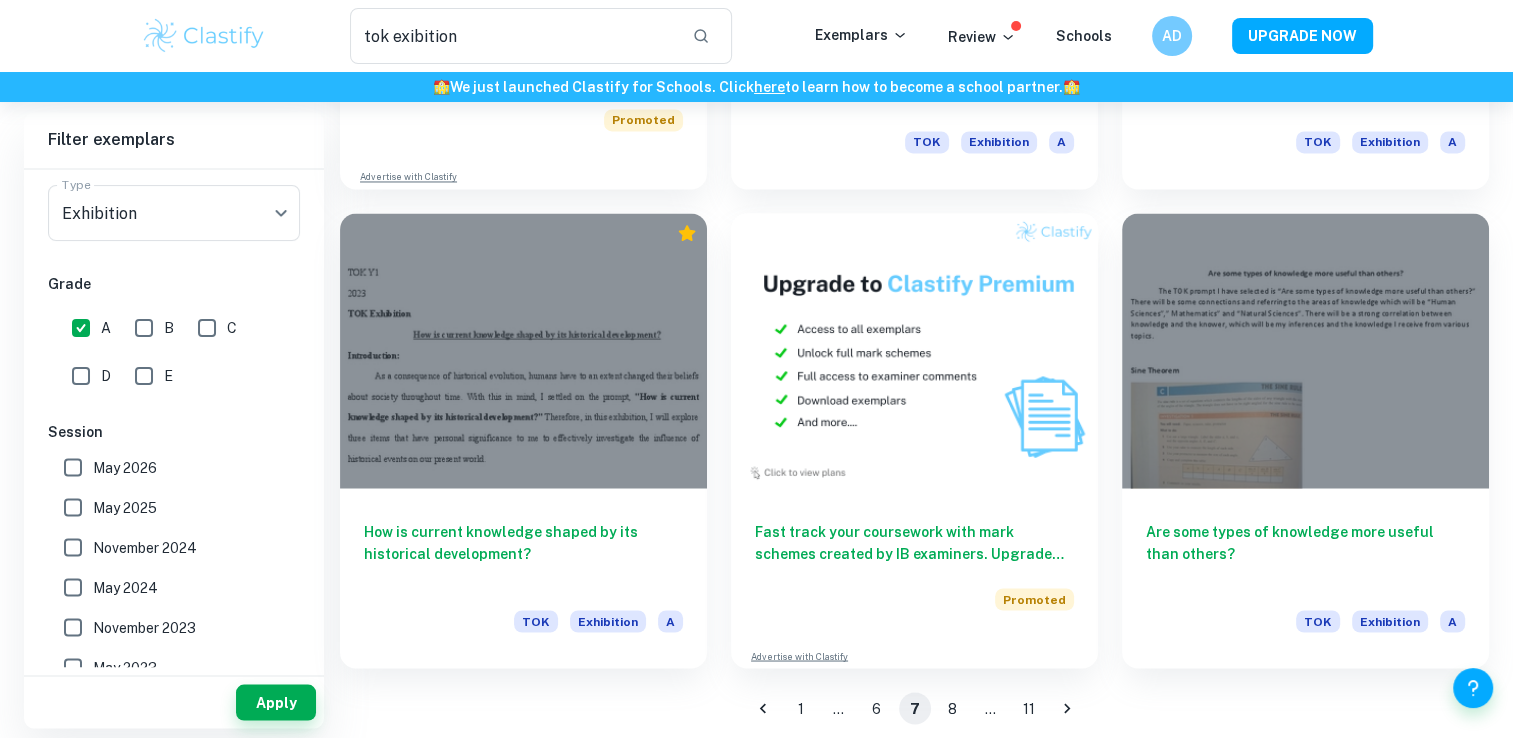 scroll, scrollTop: 3368, scrollLeft: 0, axis: vertical 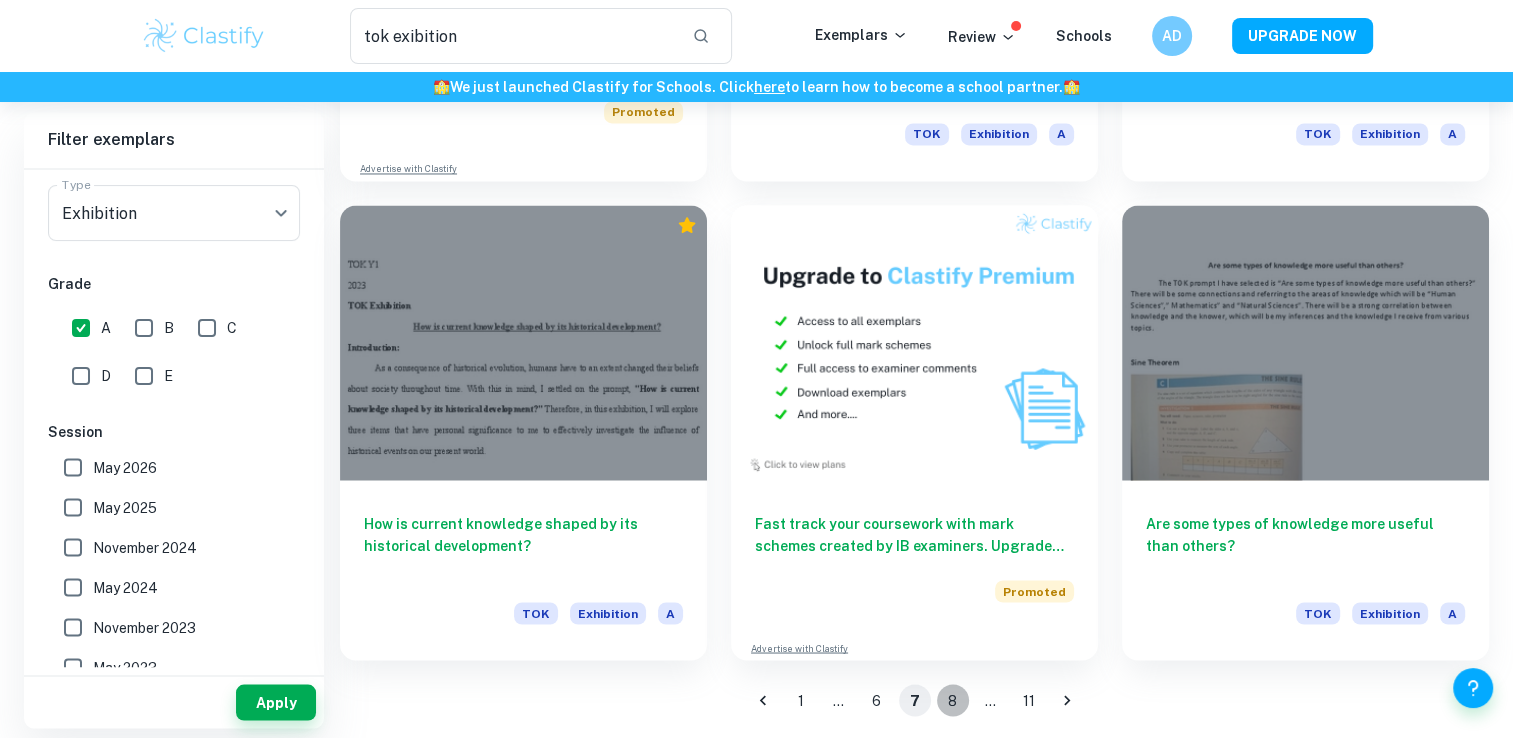 click on "8" at bounding box center [953, 700] 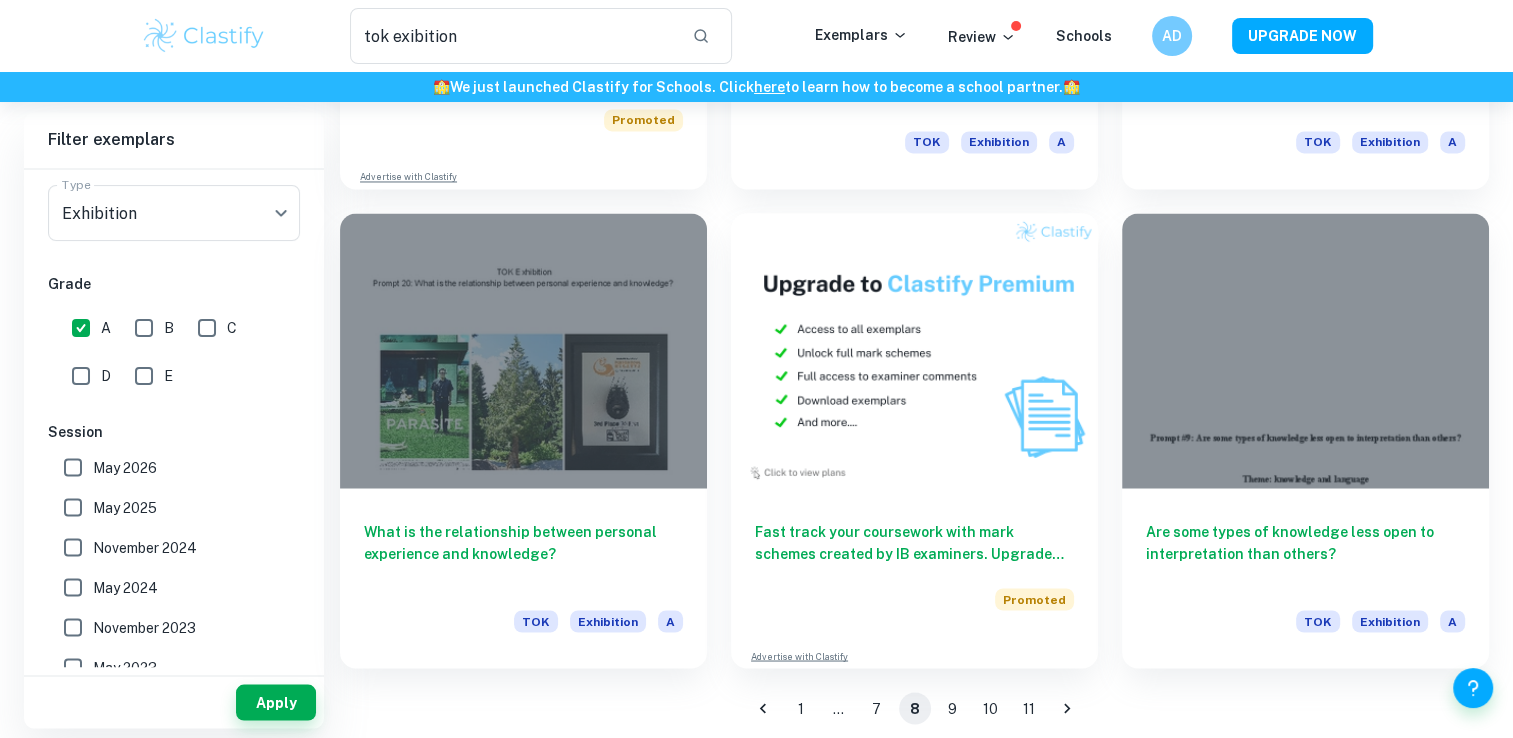 scroll, scrollTop: 3368, scrollLeft: 0, axis: vertical 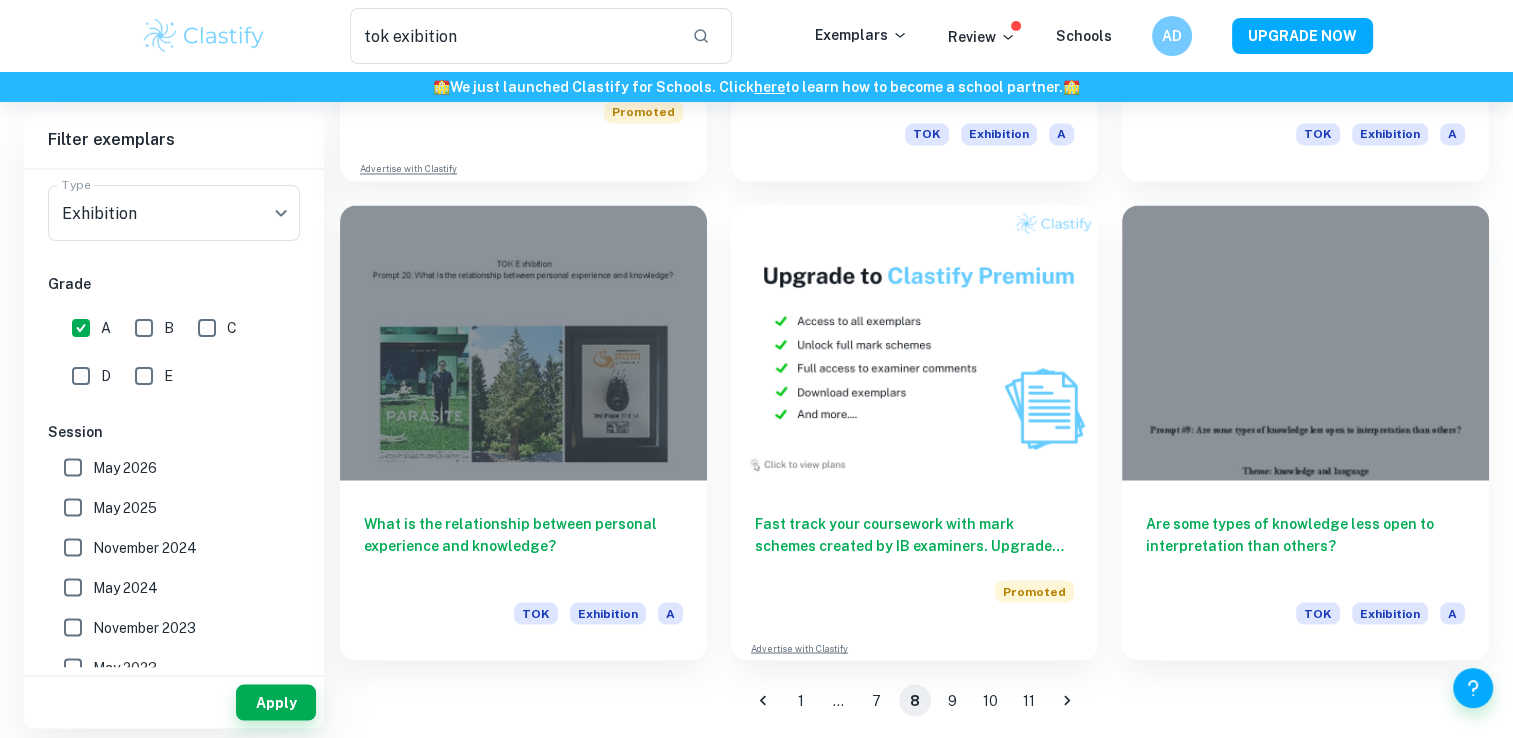click on "9" at bounding box center [953, 700] 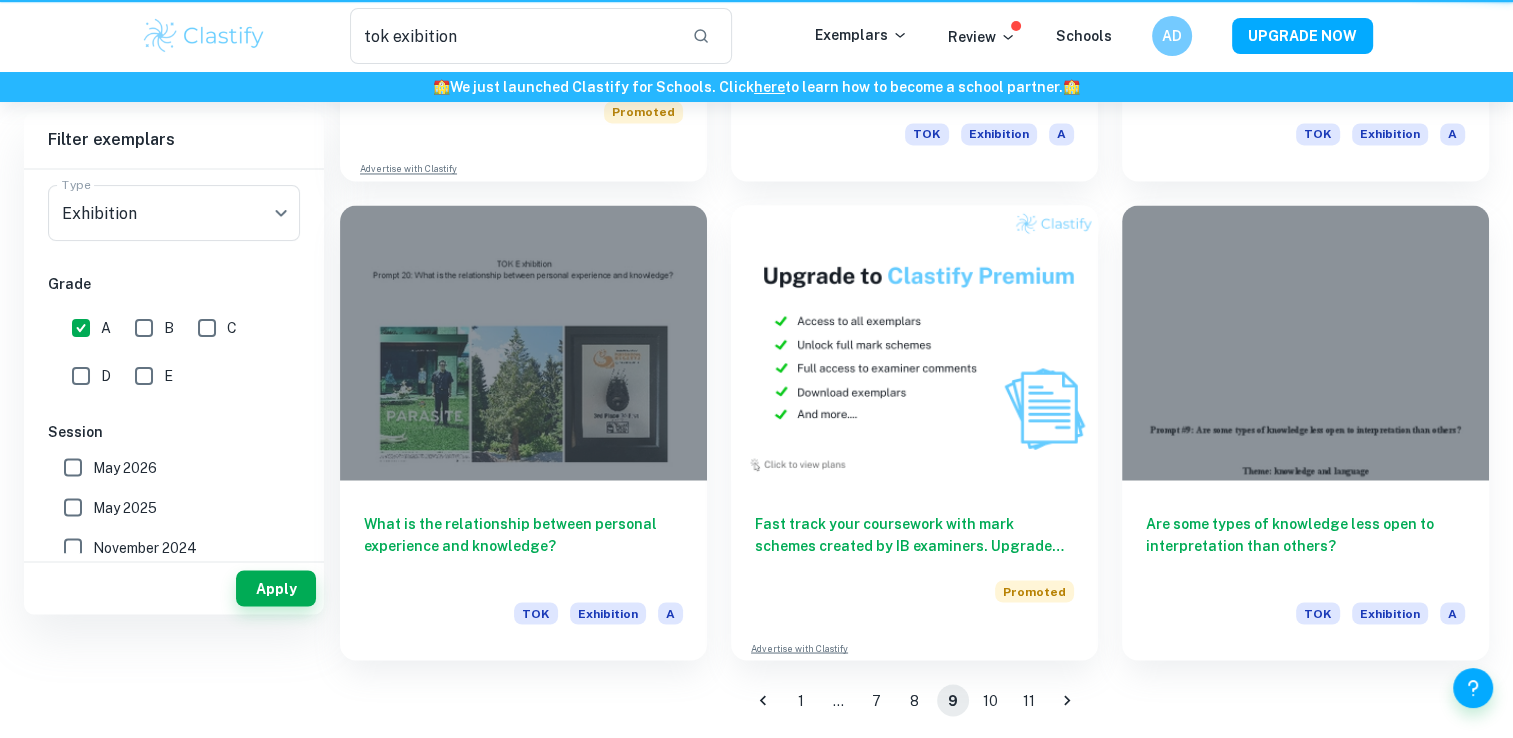 scroll, scrollTop: 0, scrollLeft: 0, axis: both 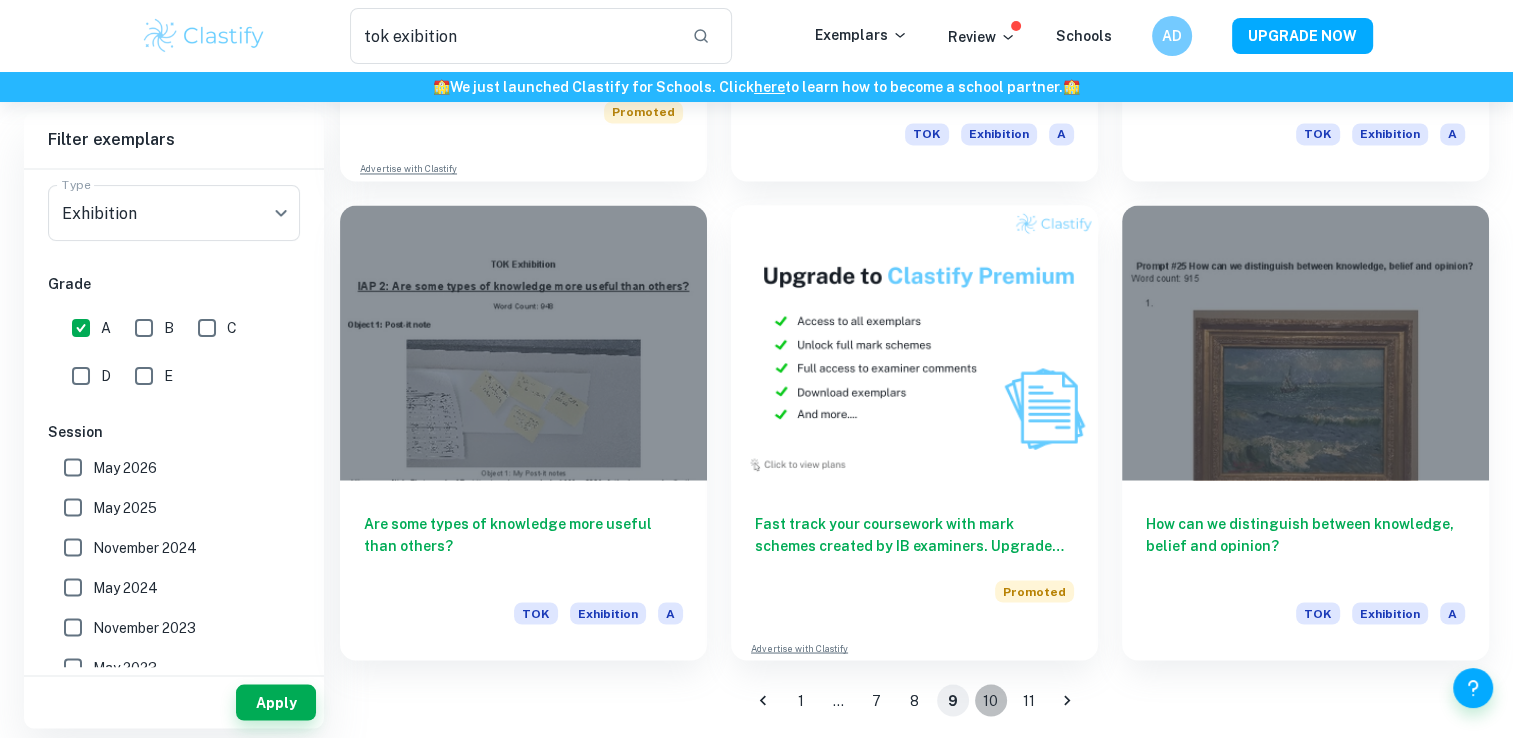 click on "10" at bounding box center (991, 700) 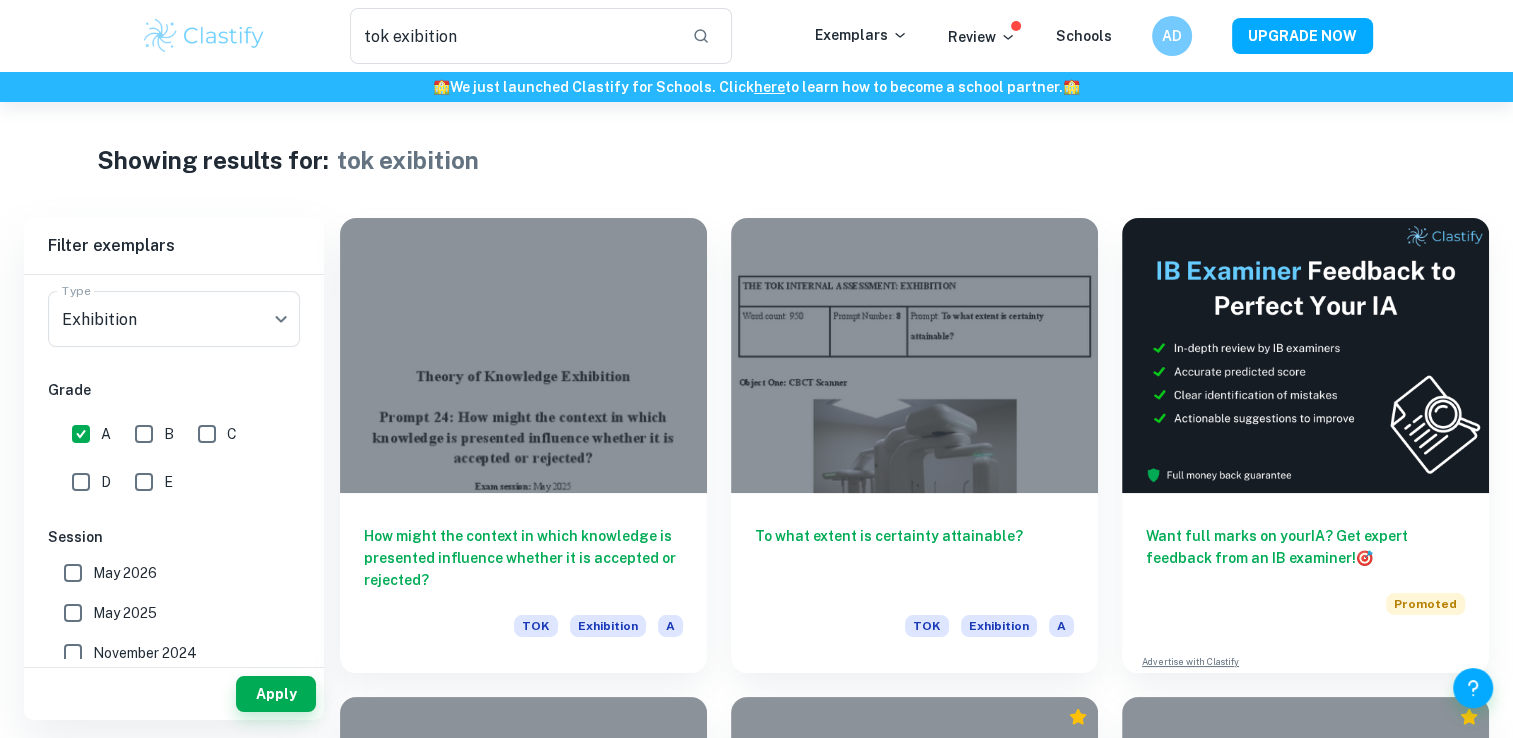 type 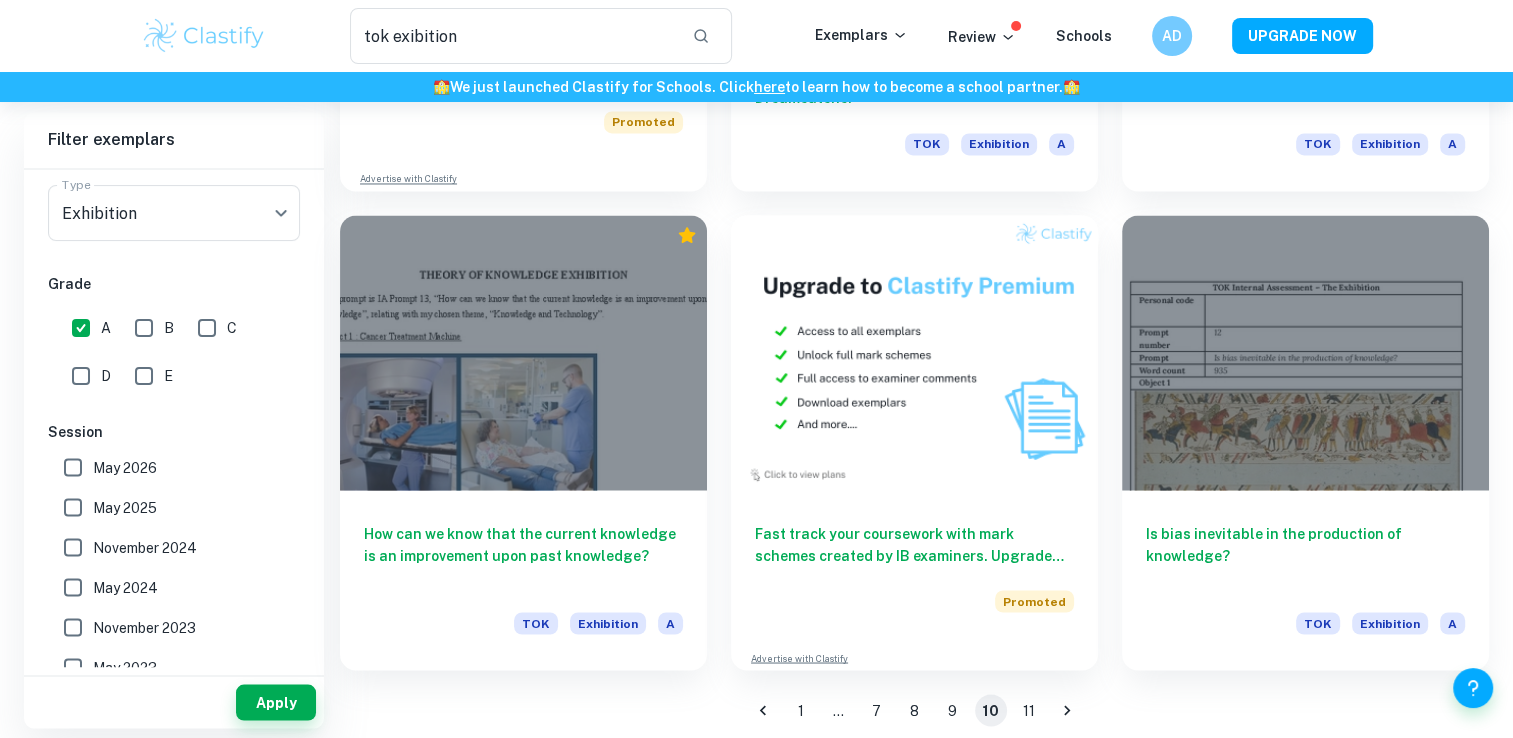 scroll, scrollTop: 3368, scrollLeft: 0, axis: vertical 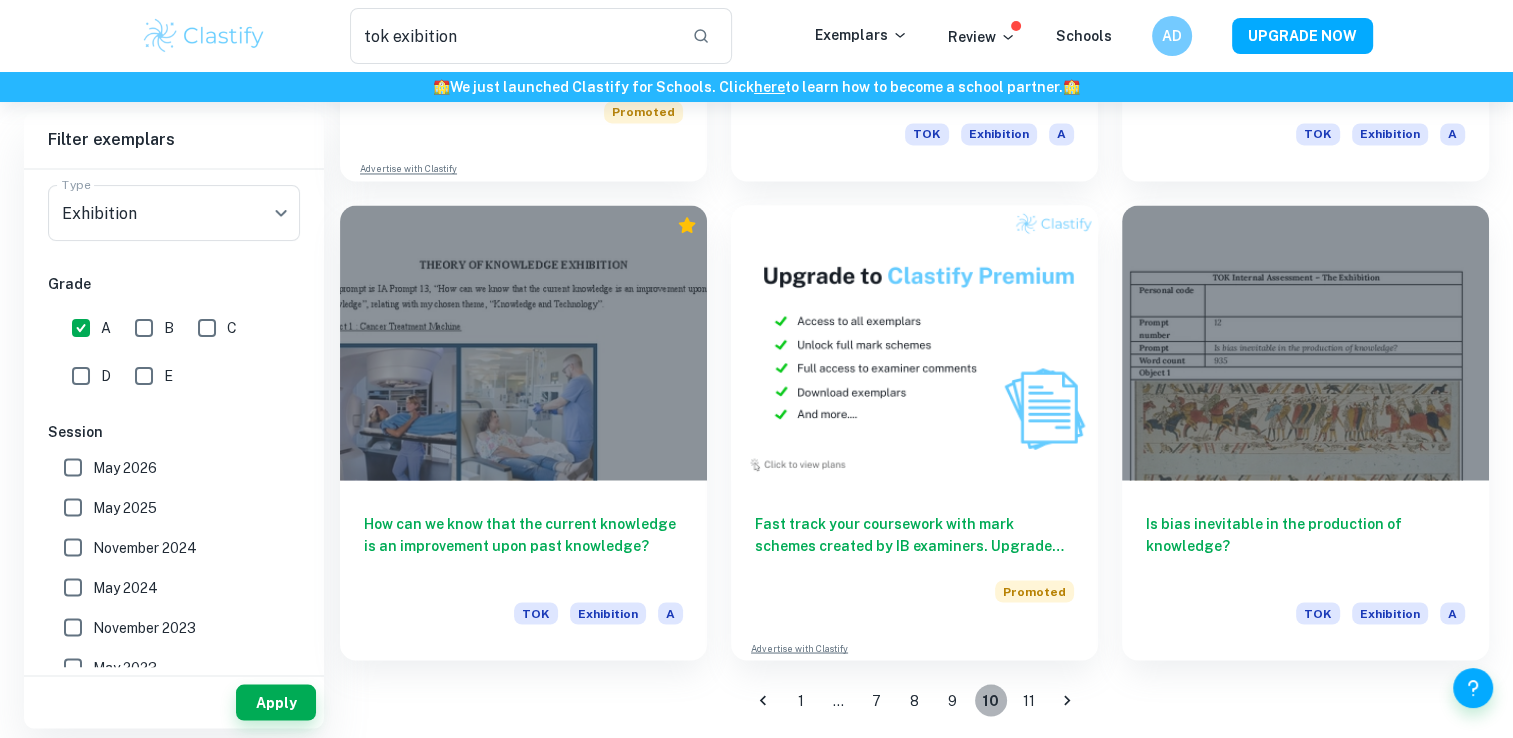 click on "10" at bounding box center [991, 700] 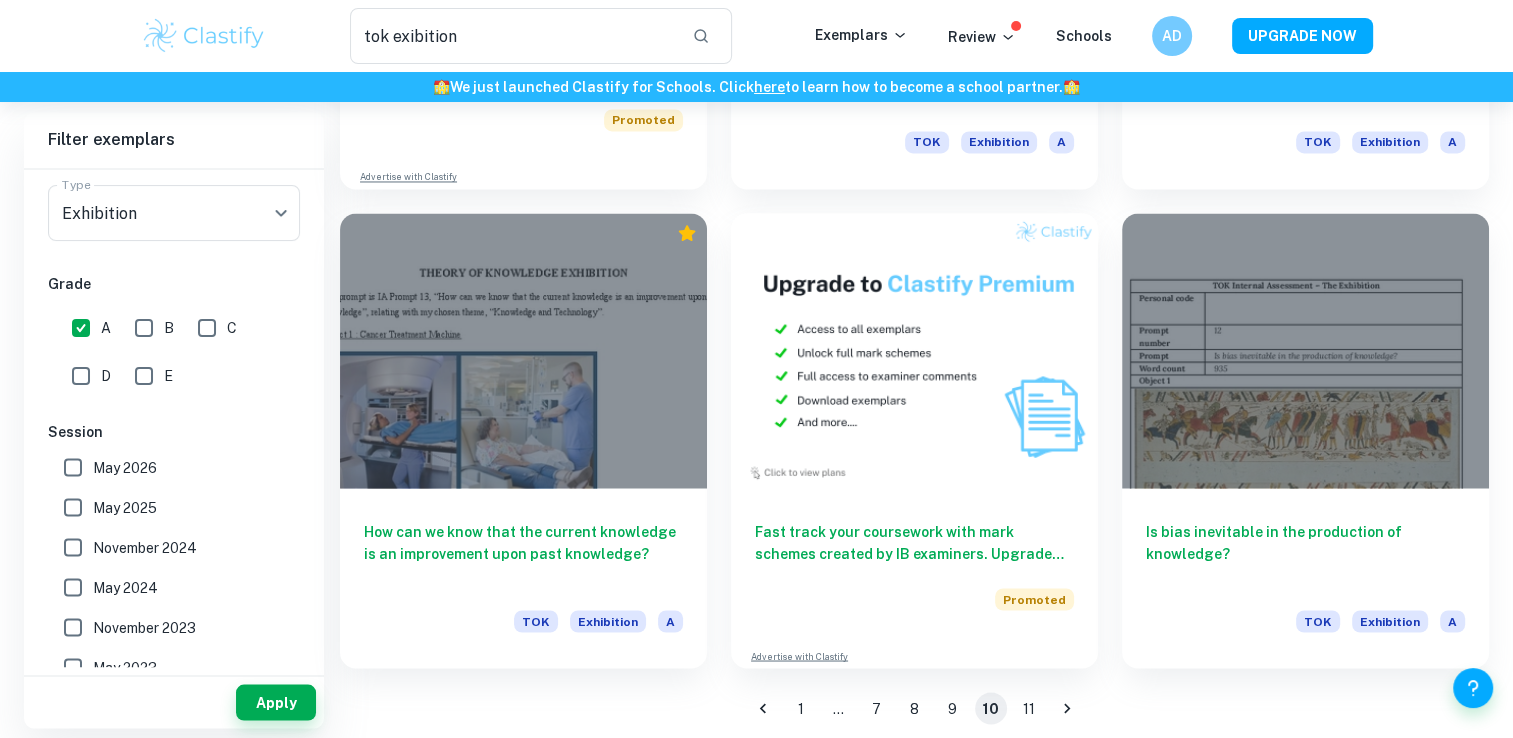 scroll, scrollTop: 3368, scrollLeft: 0, axis: vertical 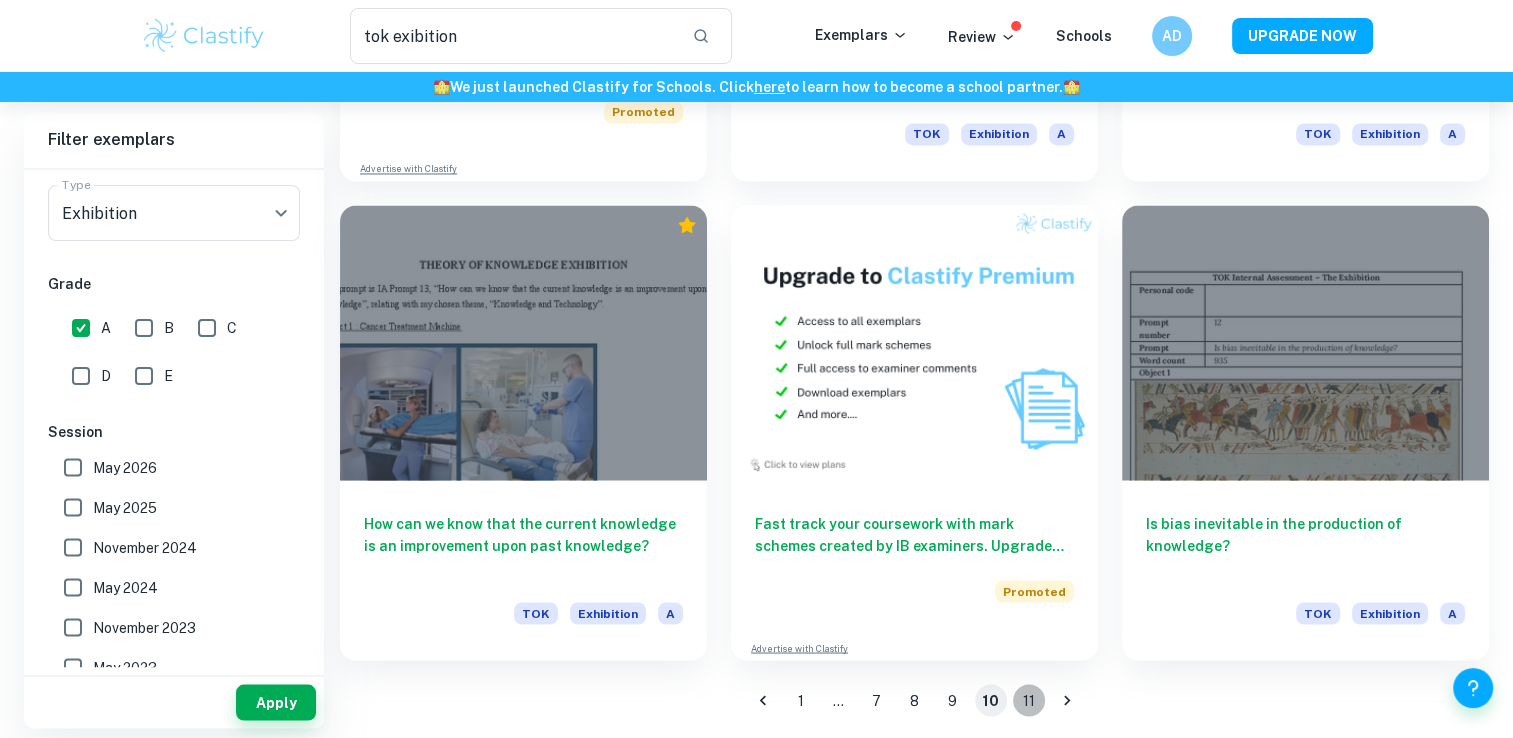 click on "11" at bounding box center [1029, 700] 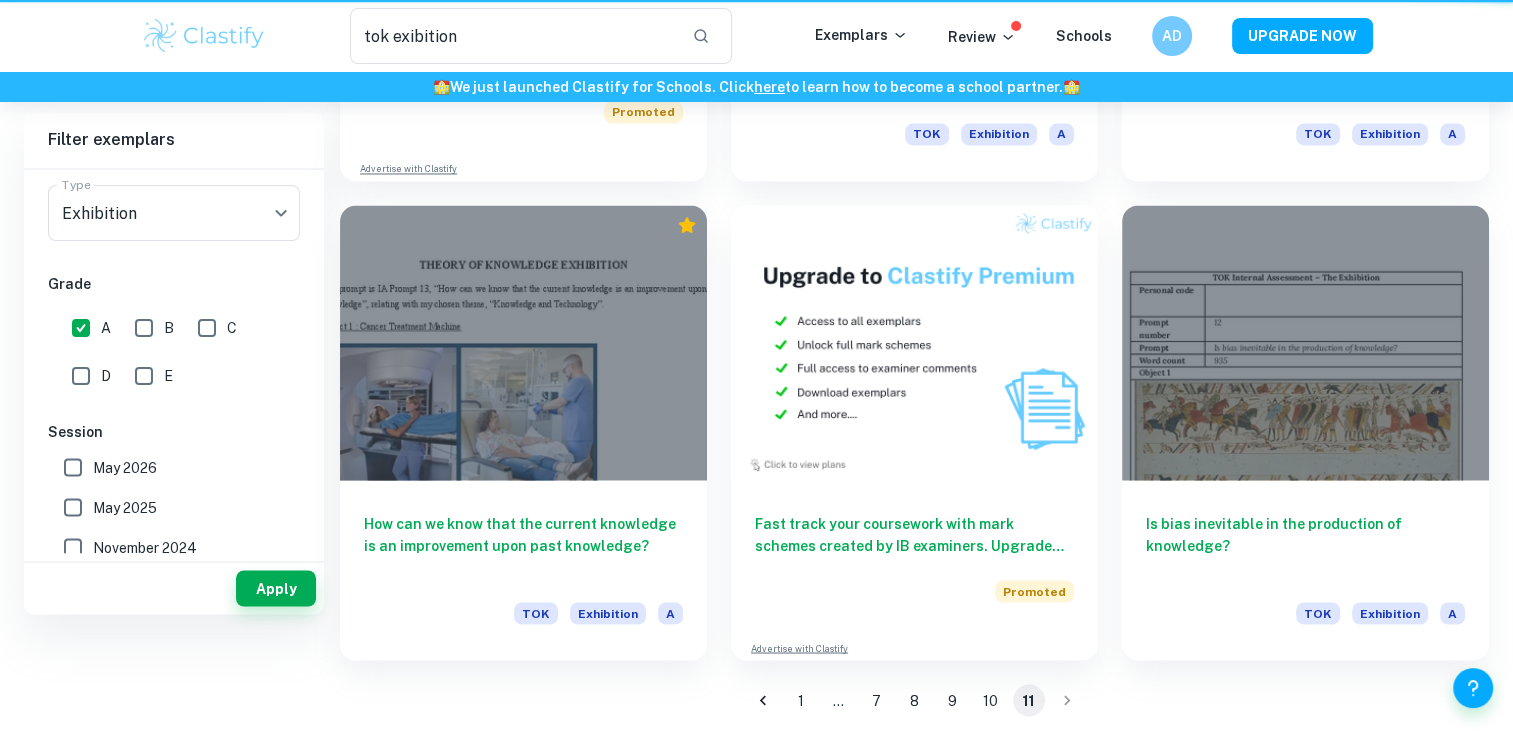 scroll, scrollTop: 0, scrollLeft: 0, axis: both 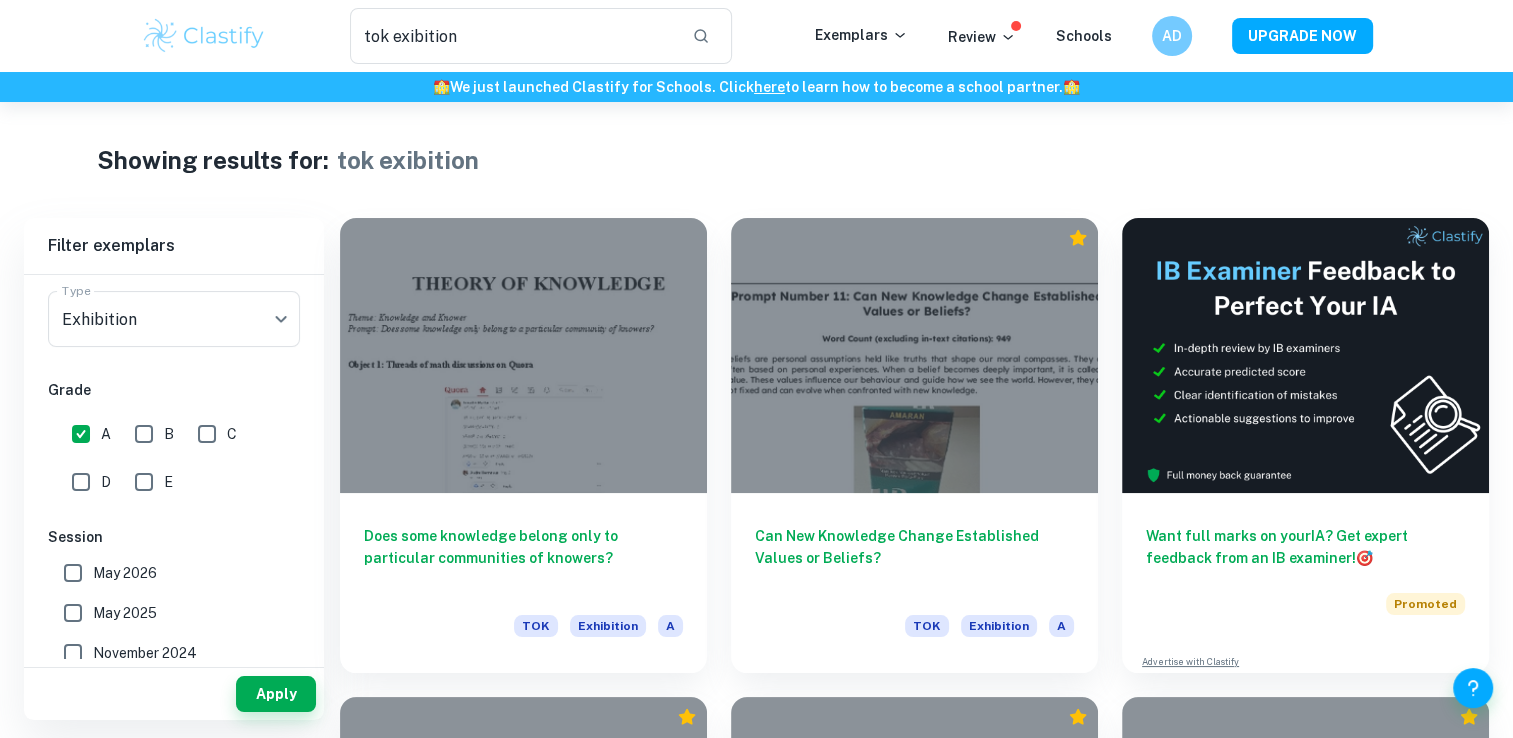 type 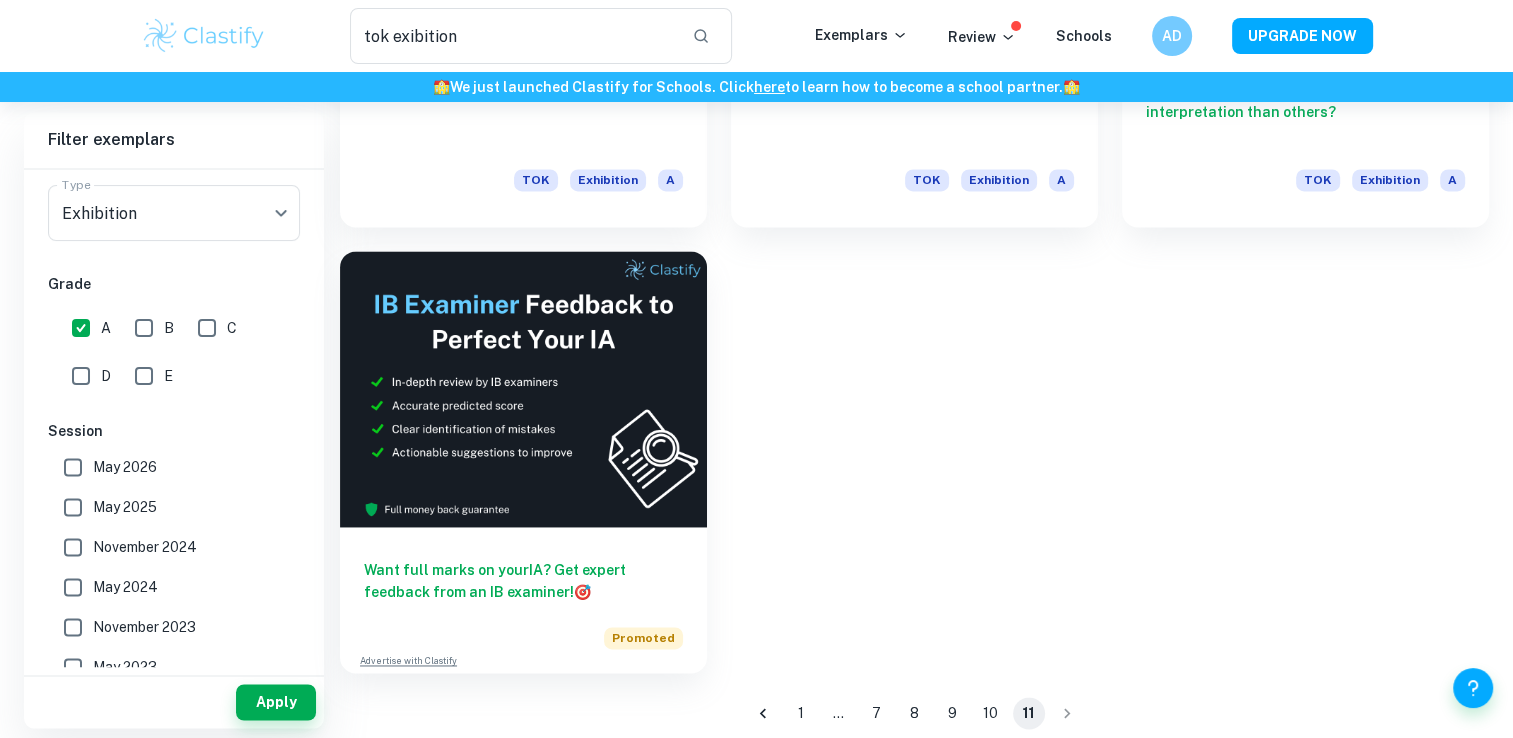 scroll, scrollTop: 2856, scrollLeft: 0, axis: vertical 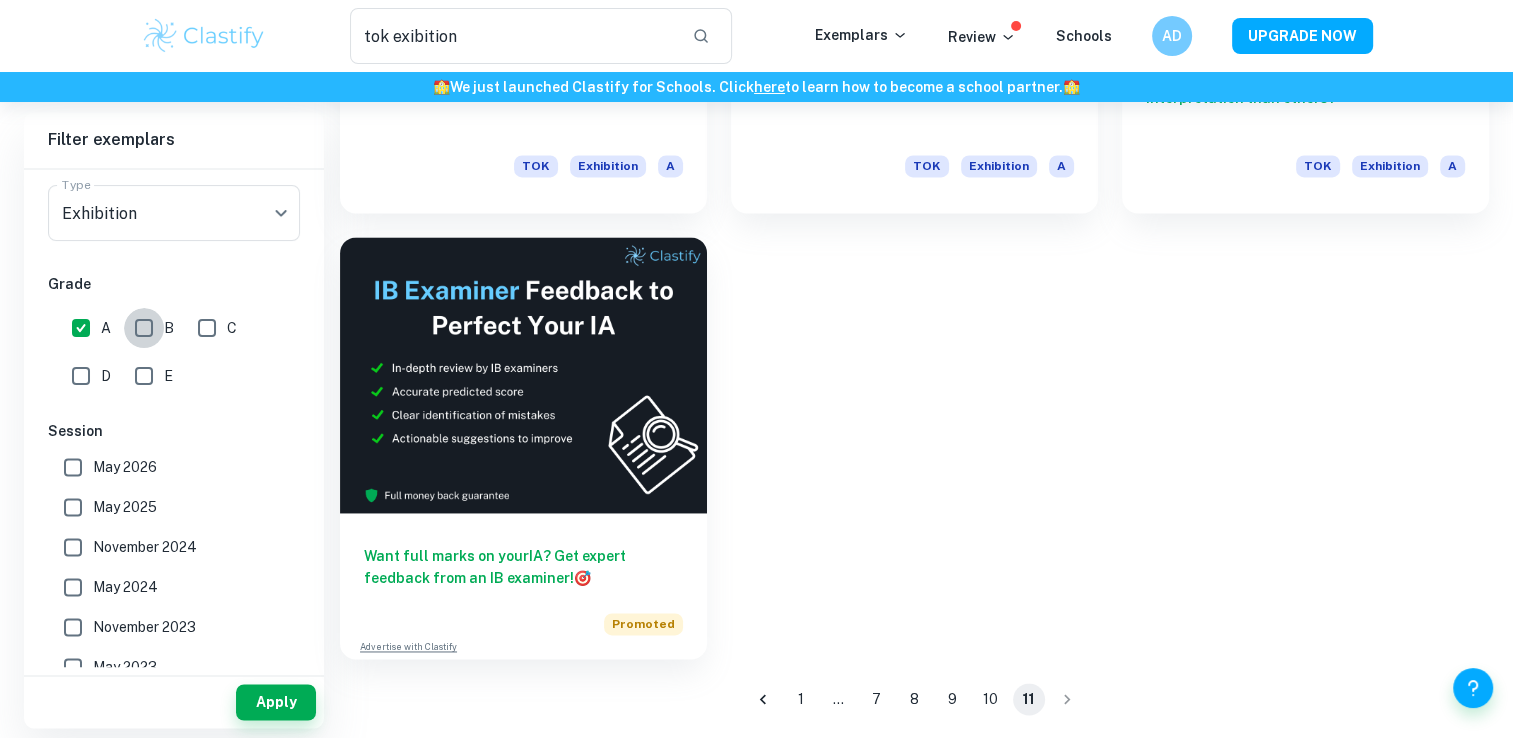 click on "B" at bounding box center (144, 328) 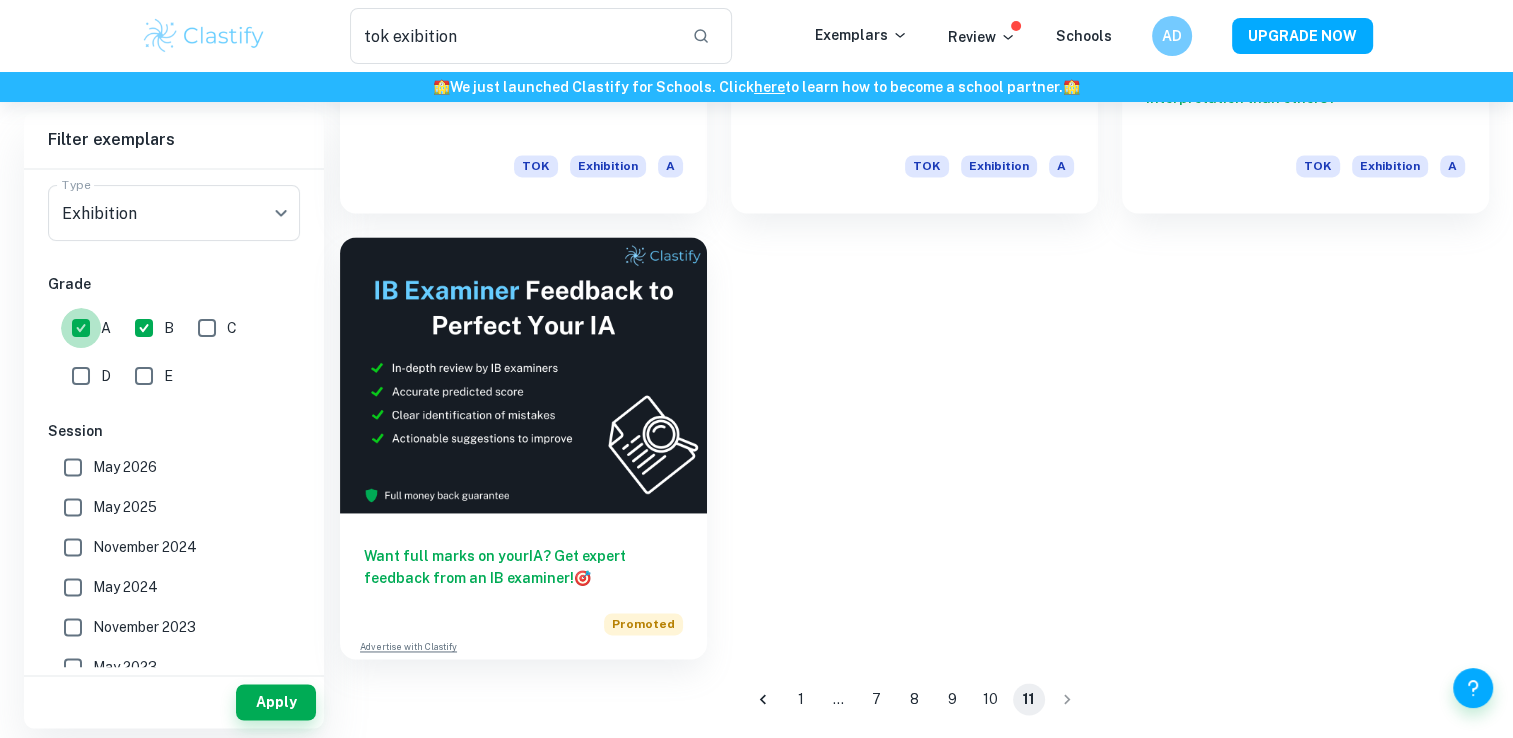 click on "A" at bounding box center [81, 328] 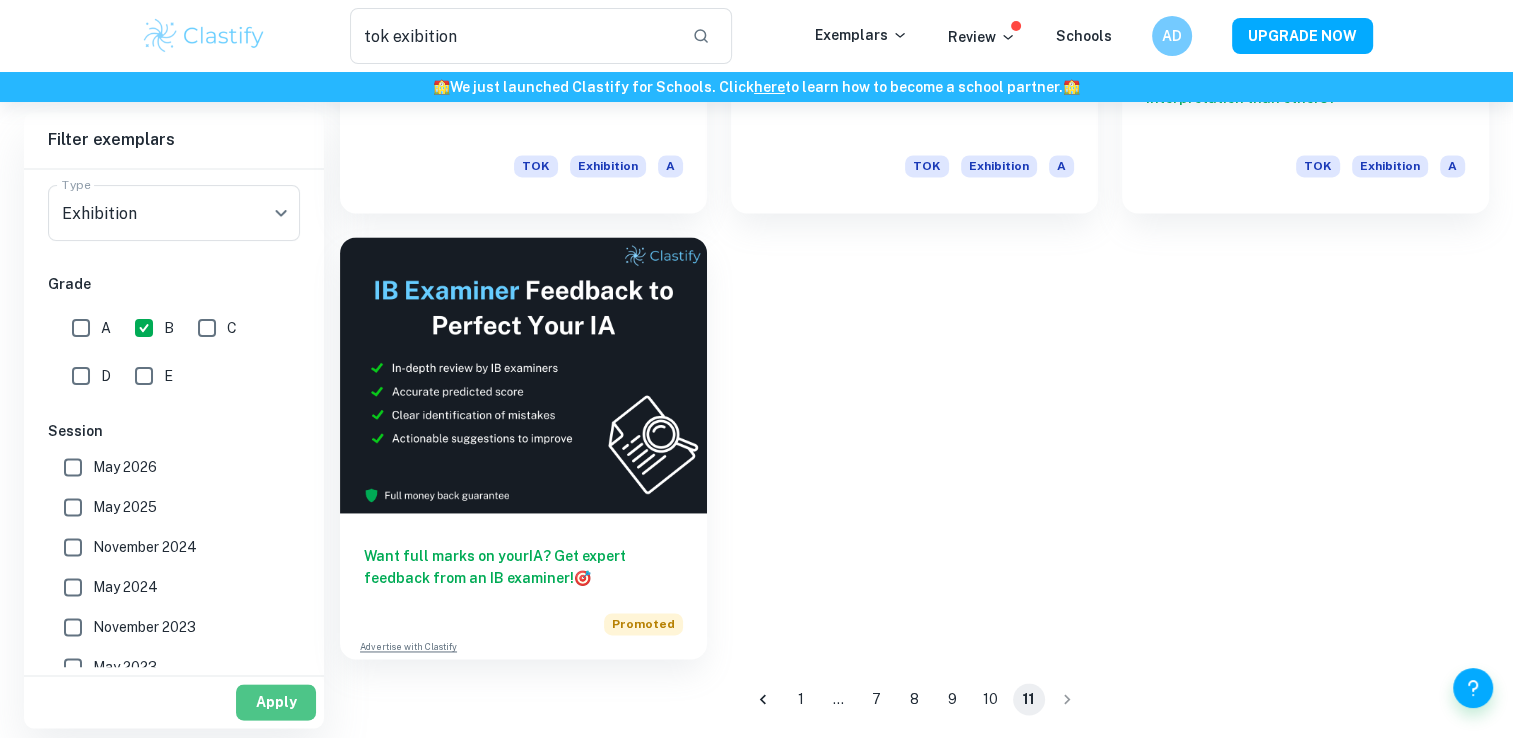 click on "Apply" at bounding box center (276, 702) 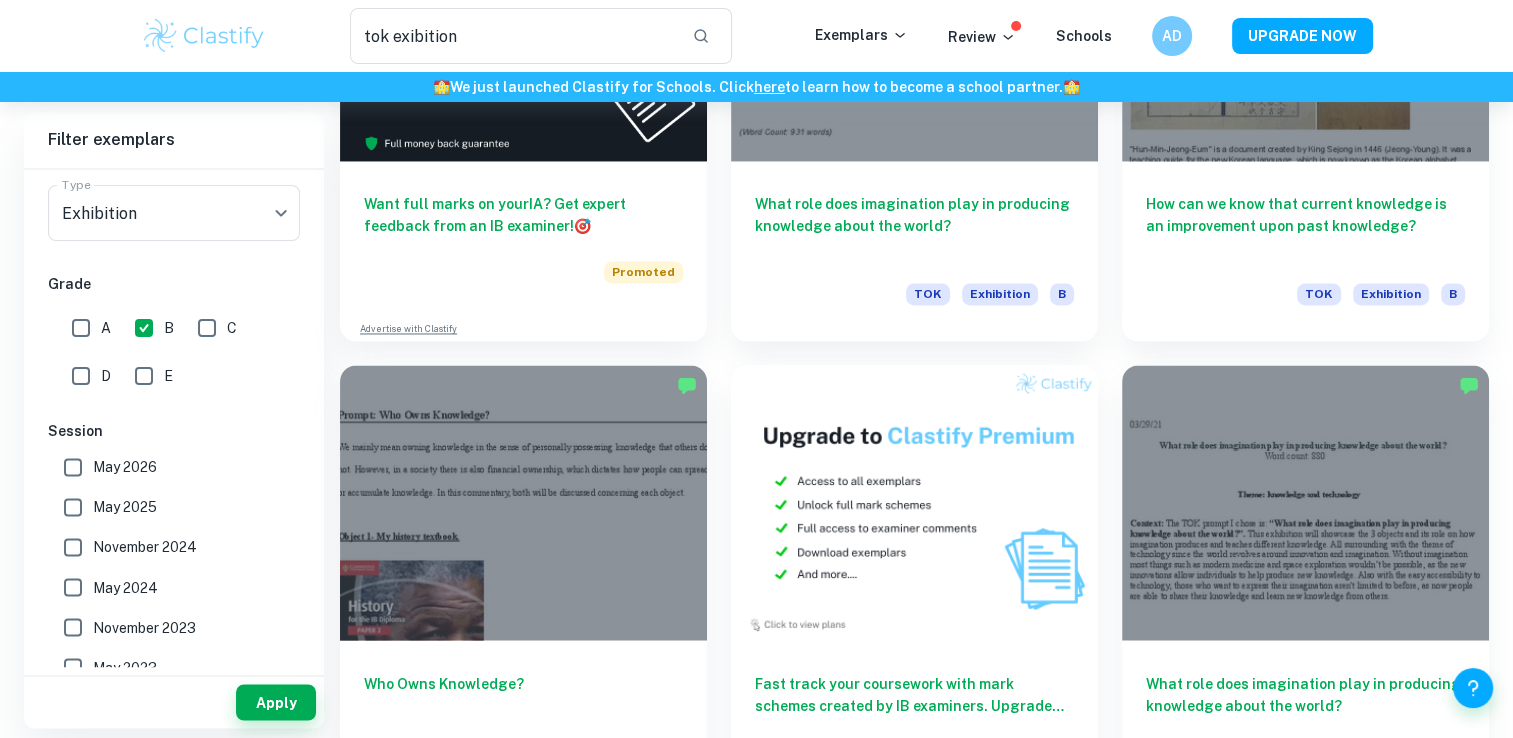 scroll, scrollTop: 3368, scrollLeft: 0, axis: vertical 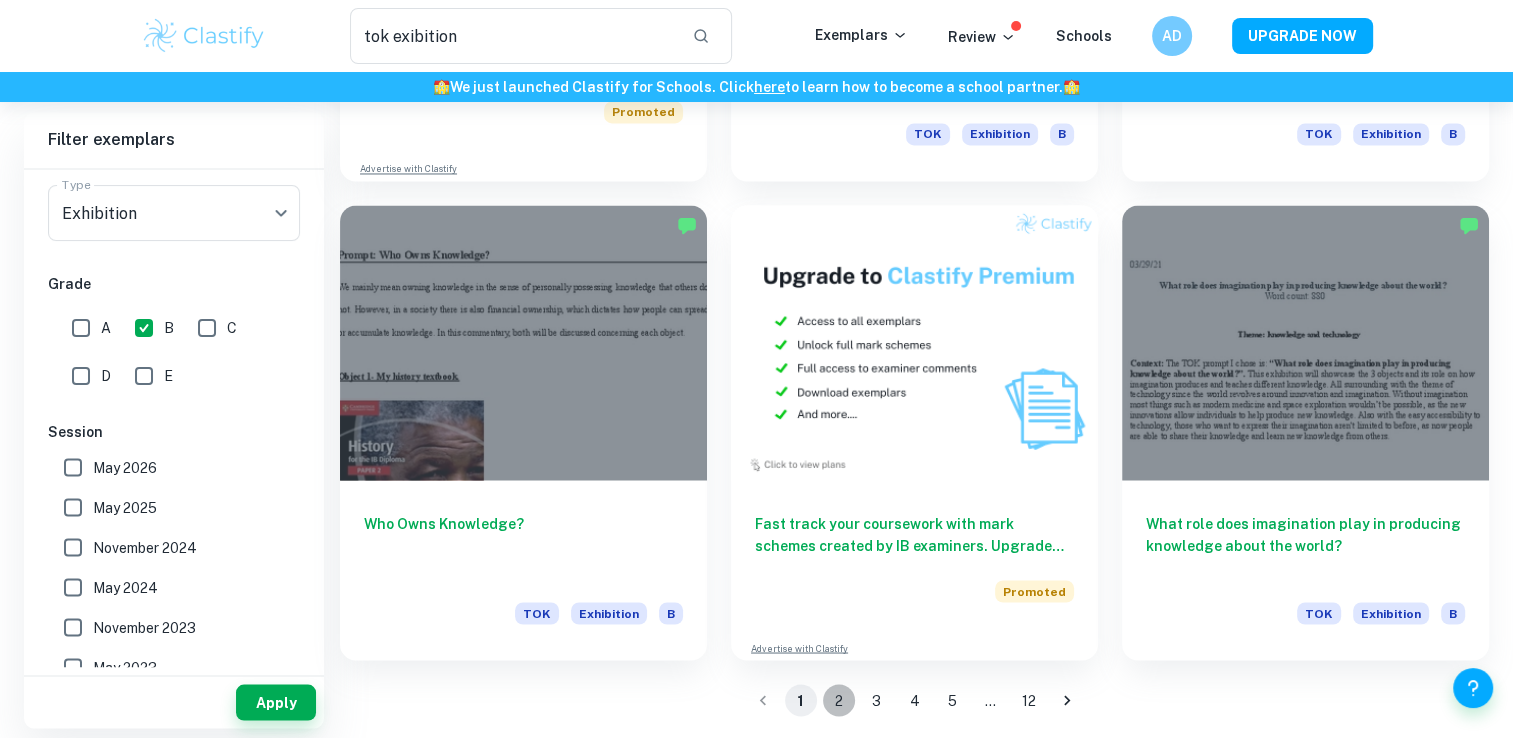 click on "2" at bounding box center [839, 700] 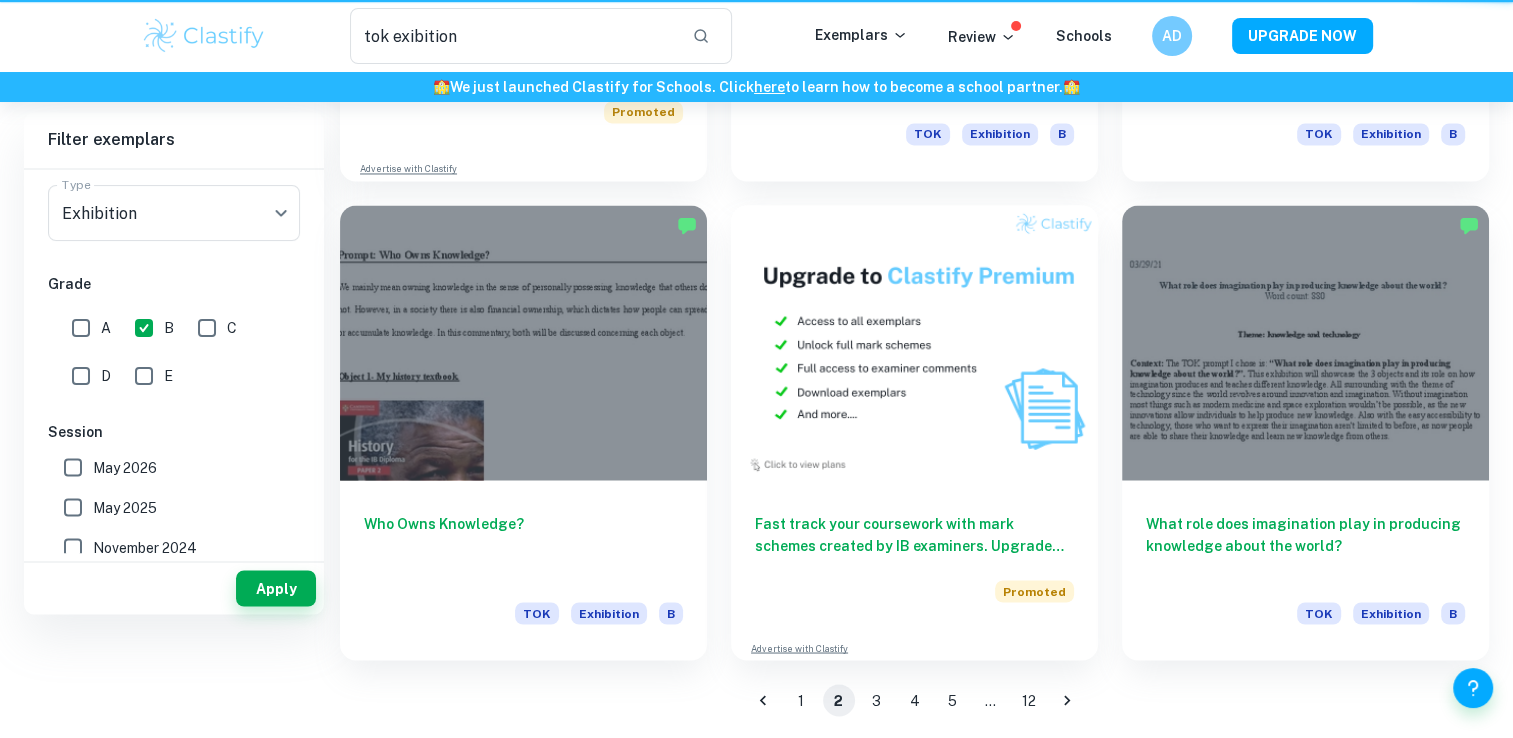 scroll, scrollTop: 0, scrollLeft: 0, axis: both 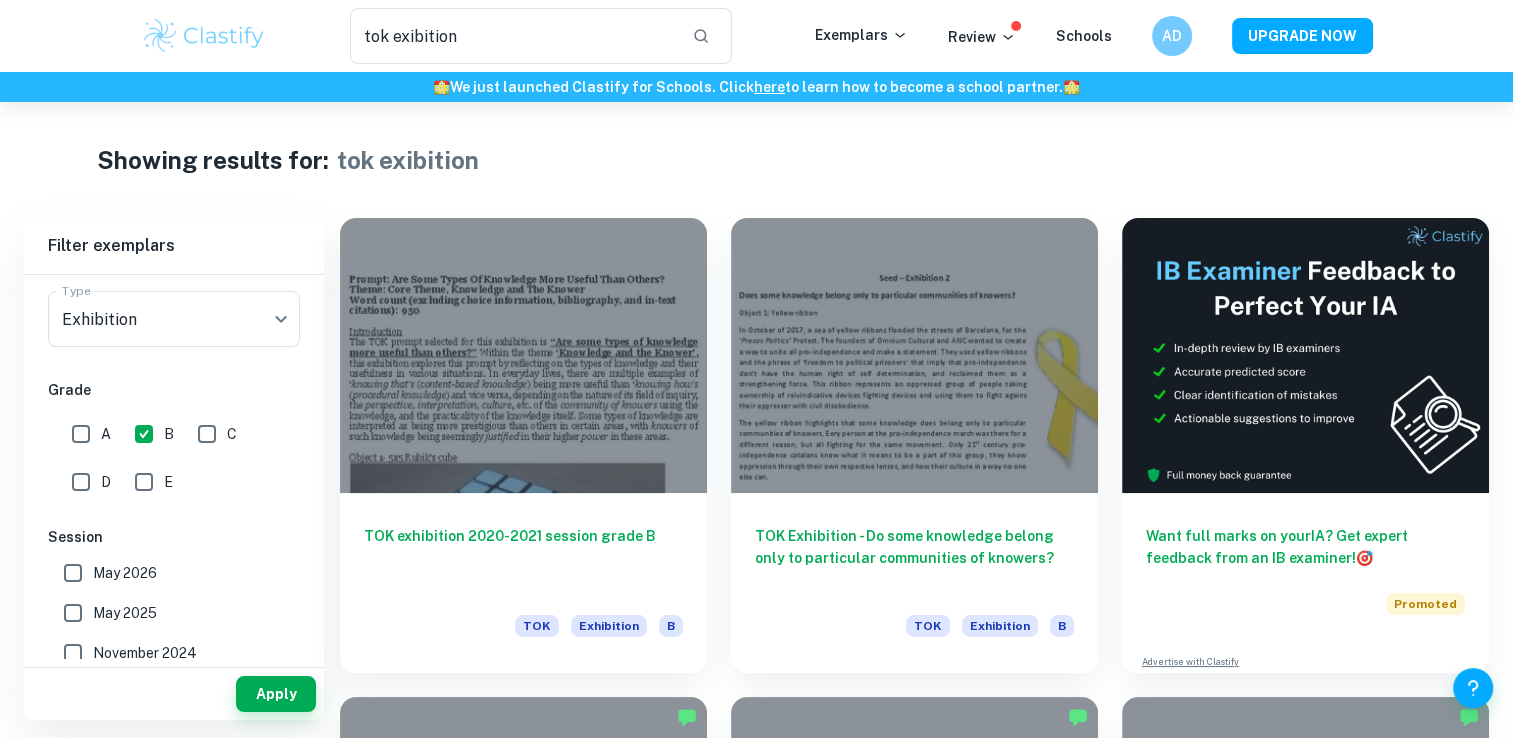 click on "What constraints are there on the pursuit of knowledge? TOK Exhibition B" at bounding box center (902, 912) 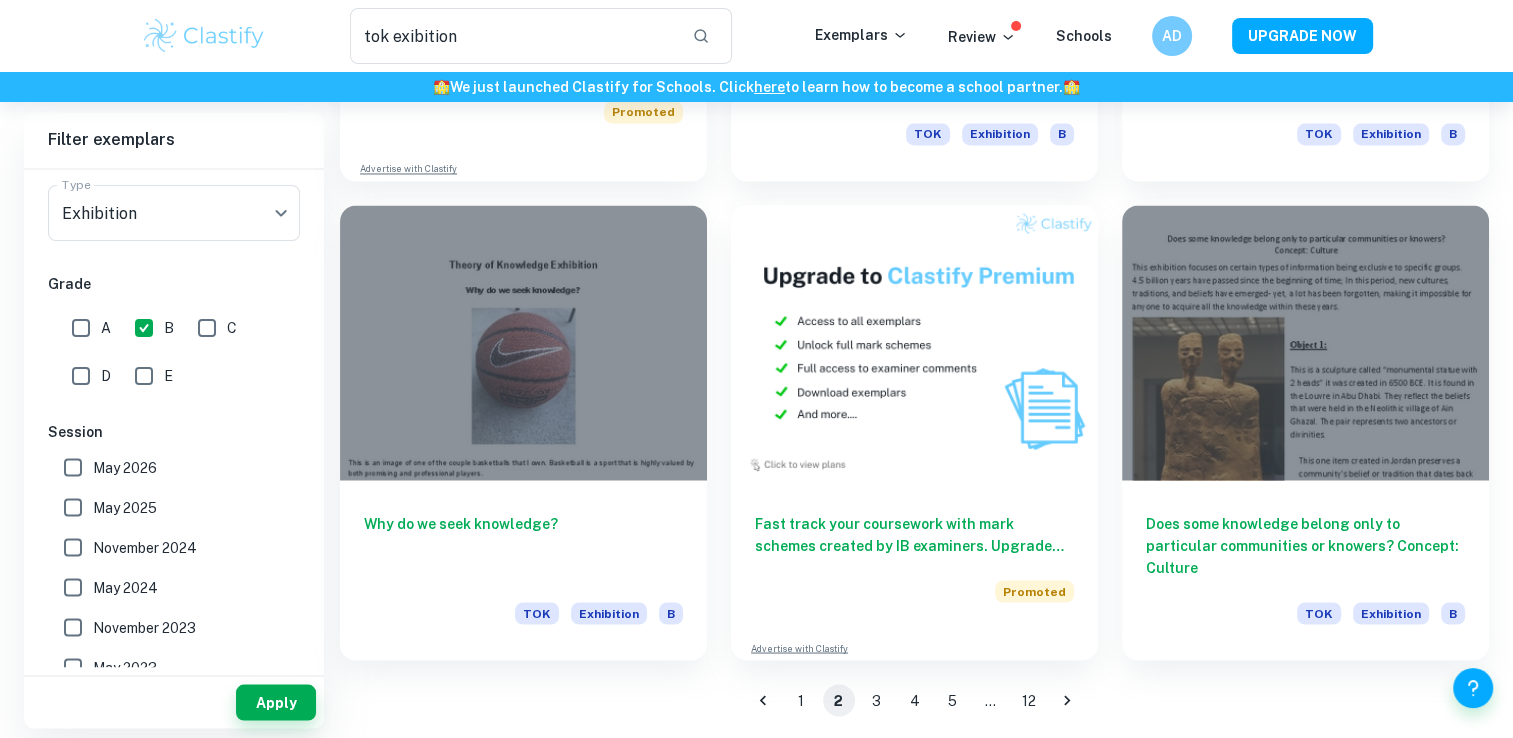 scroll, scrollTop: 3368, scrollLeft: 0, axis: vertical 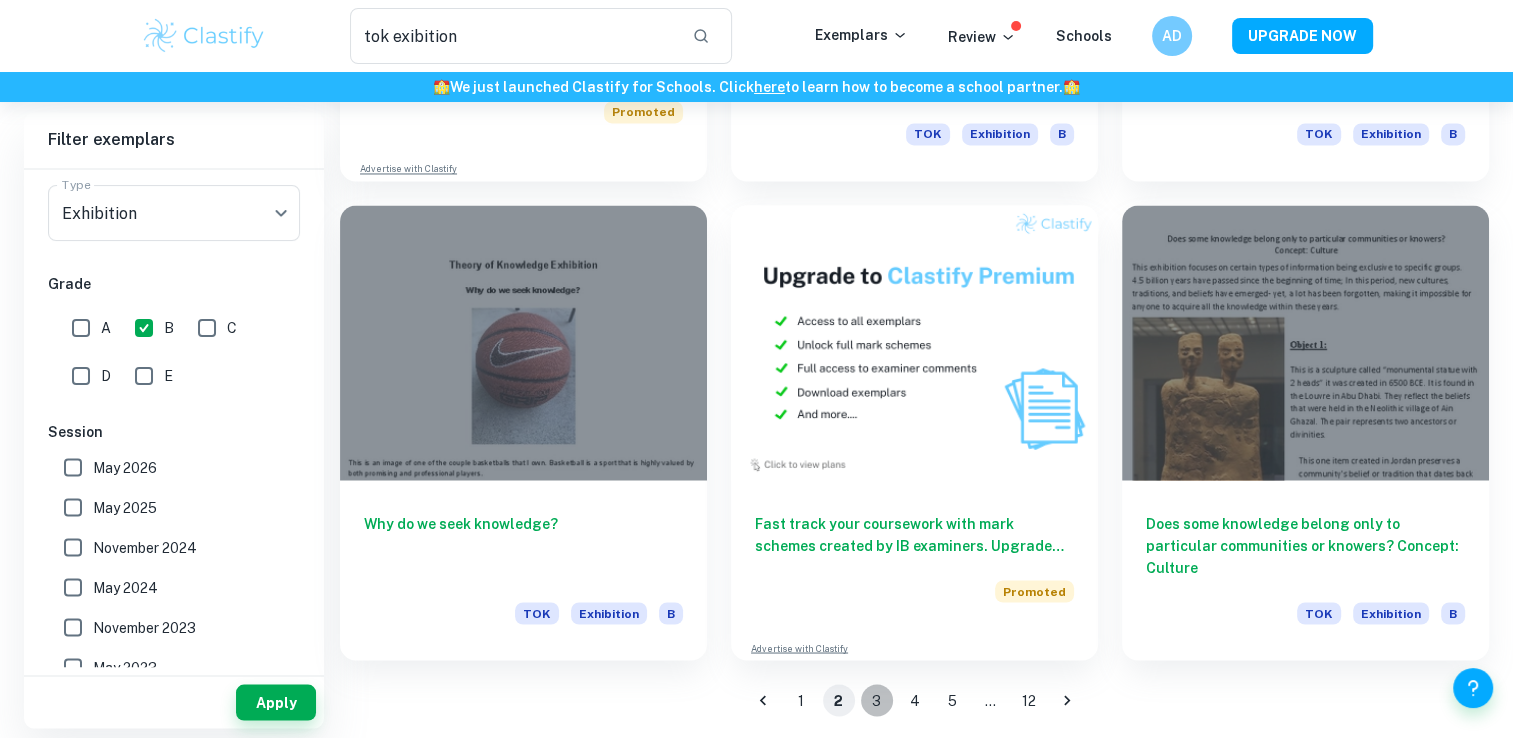 click on "3" at bounding box center [877, 700] 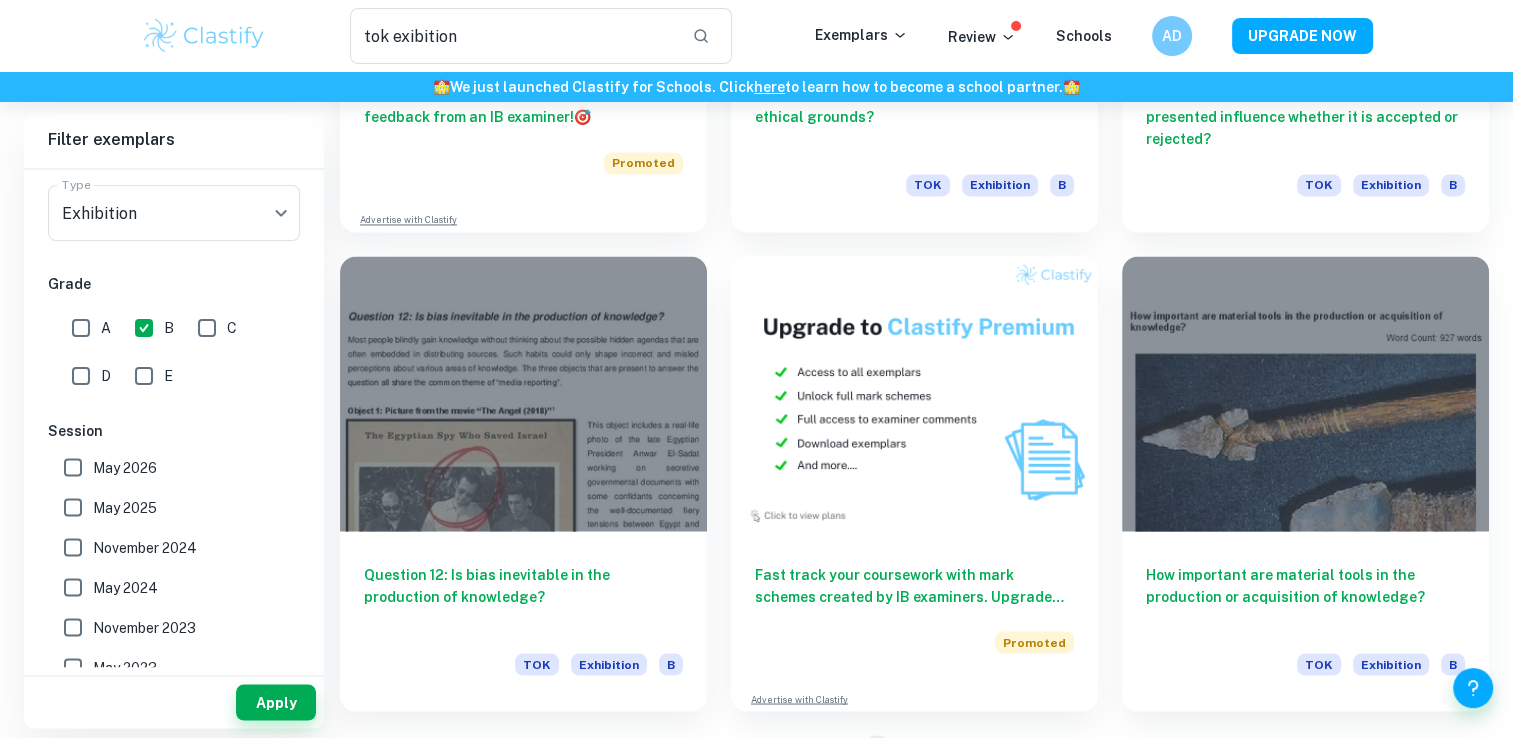 scroll, scrollTop: 3368, scrollLeft: 0, axis: vertical 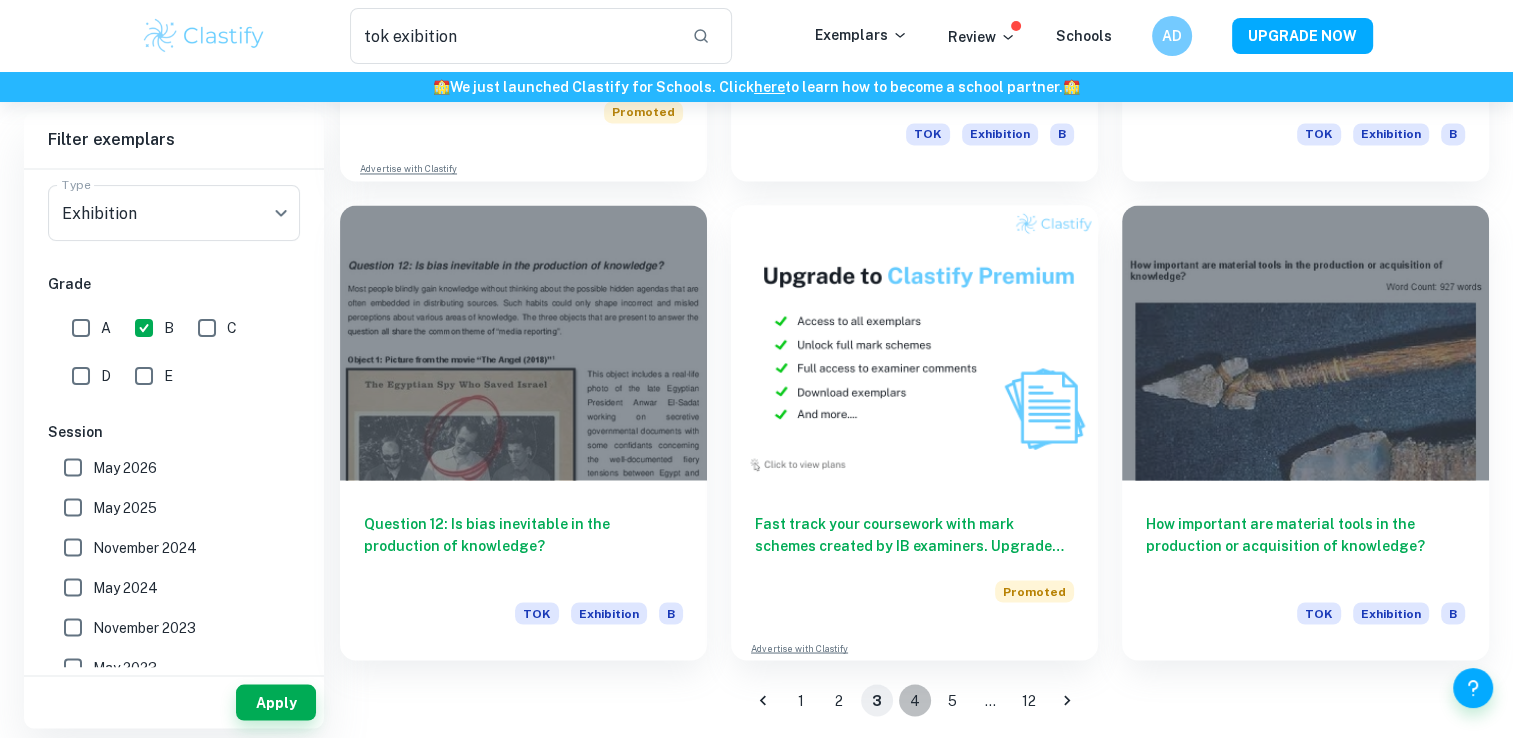 click on "4" at bounding box center (915, 700) 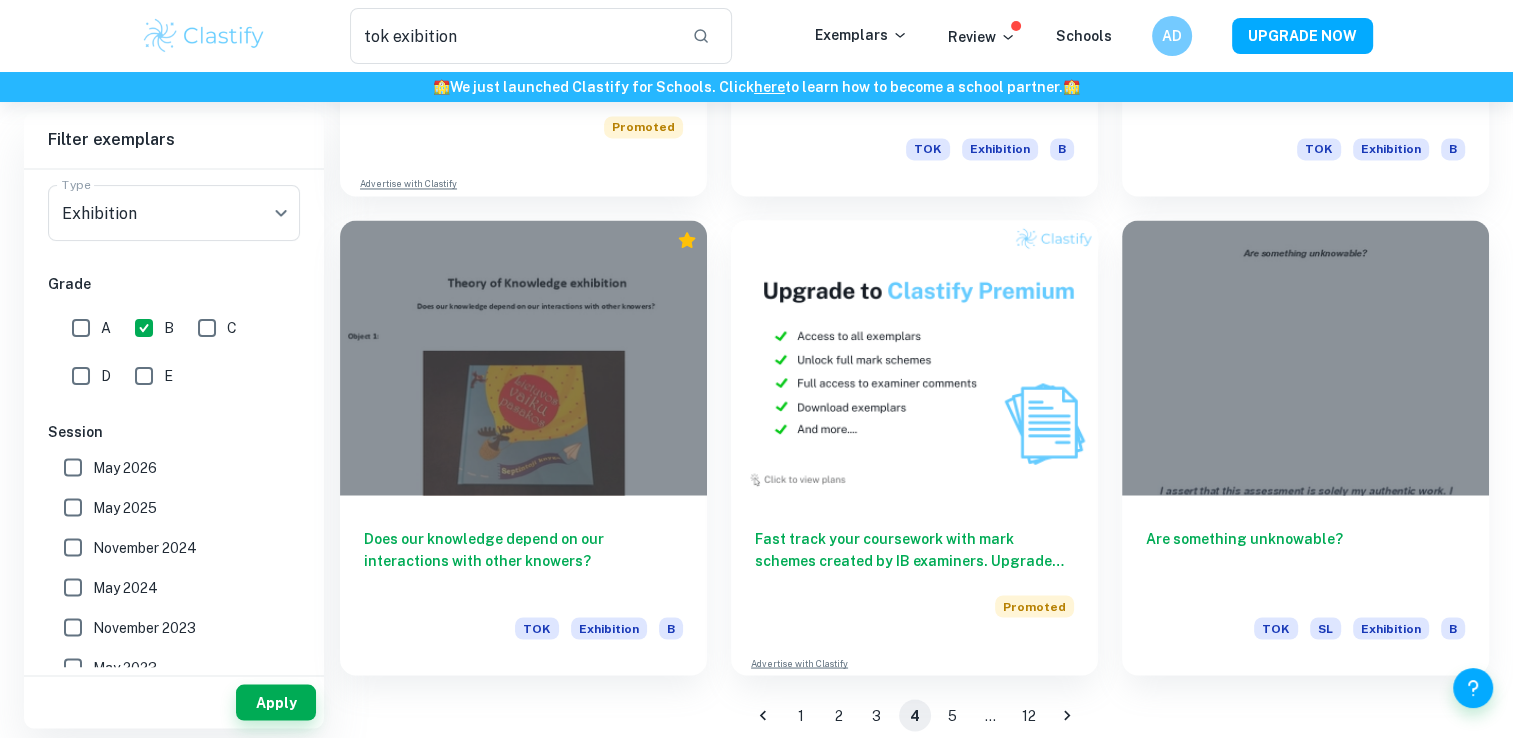 scroll, scrollTop: 3368, scrollLeft: 0, axis: vertical 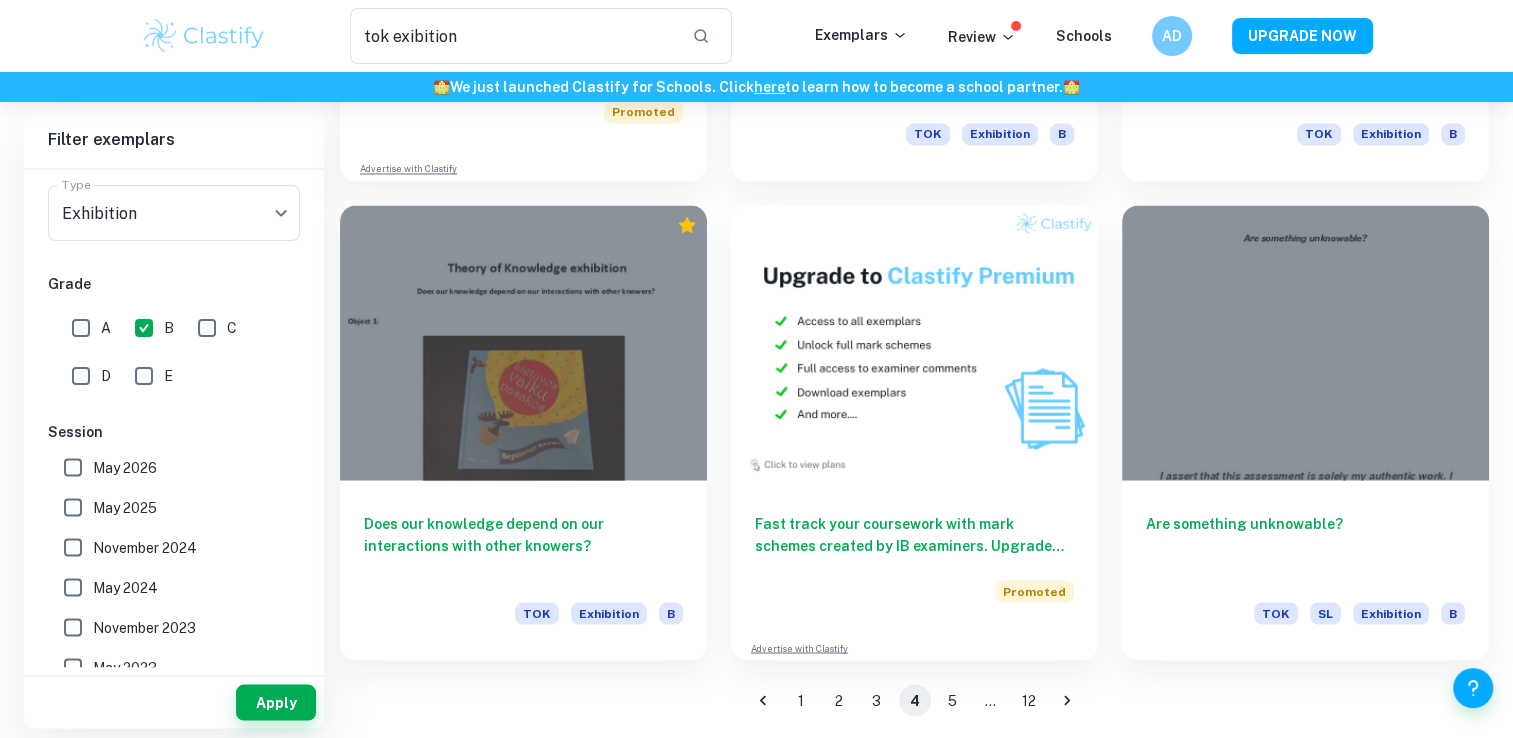 click on "5" at bounding box center (953, 700) 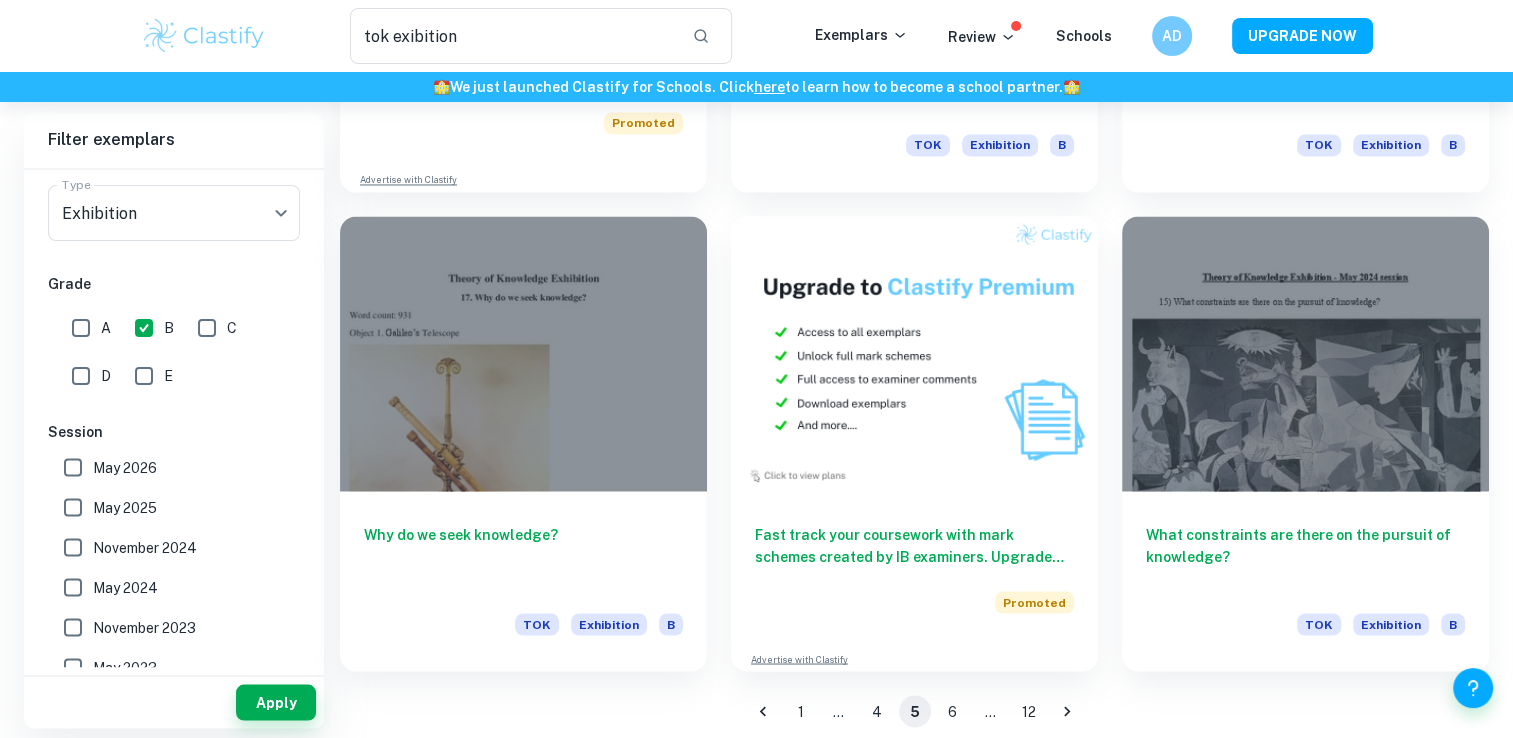 scroll, scrollTop: 3368, scrollLeft: 0, axis: vertical 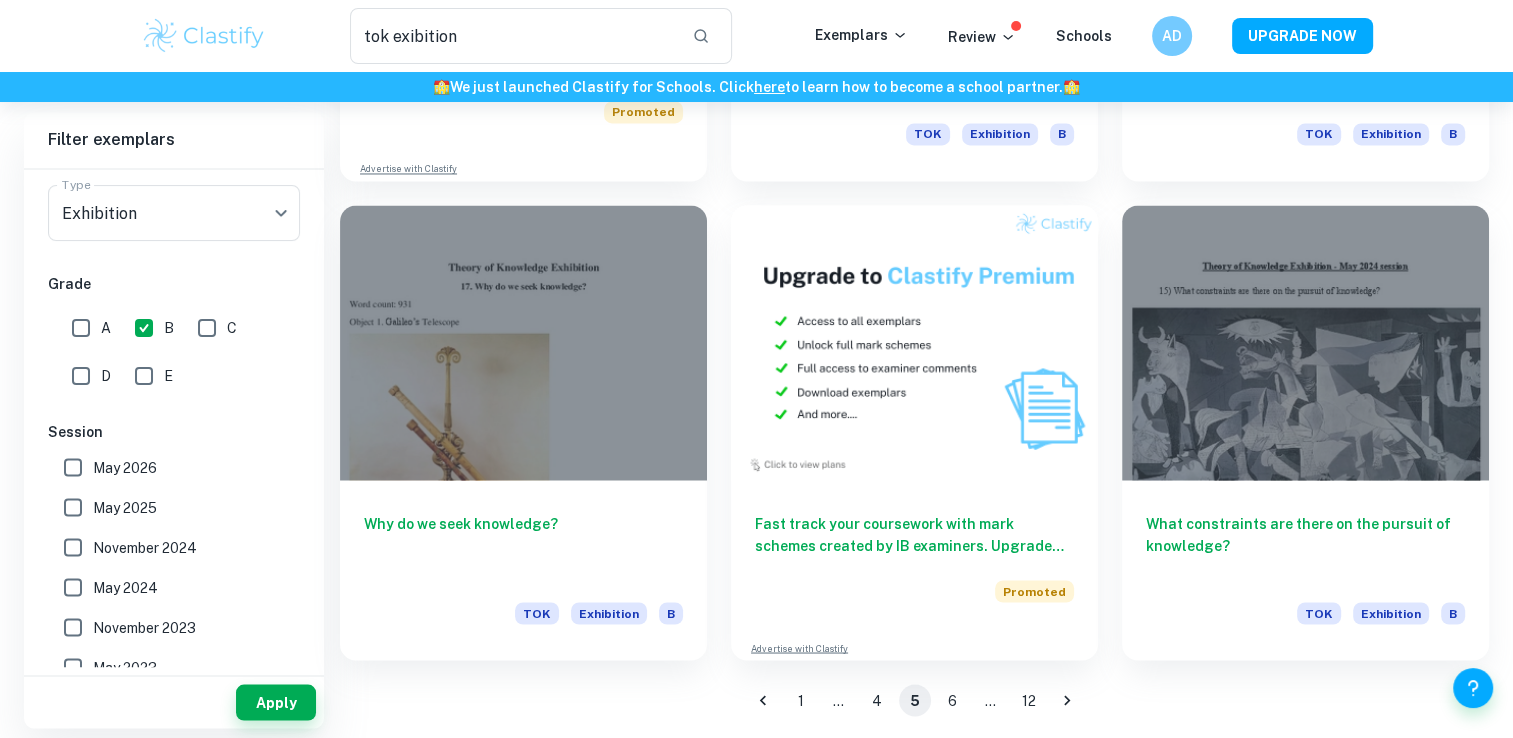 click on "1 … 4 5 6 … 12" at bounding box center [914, 700] 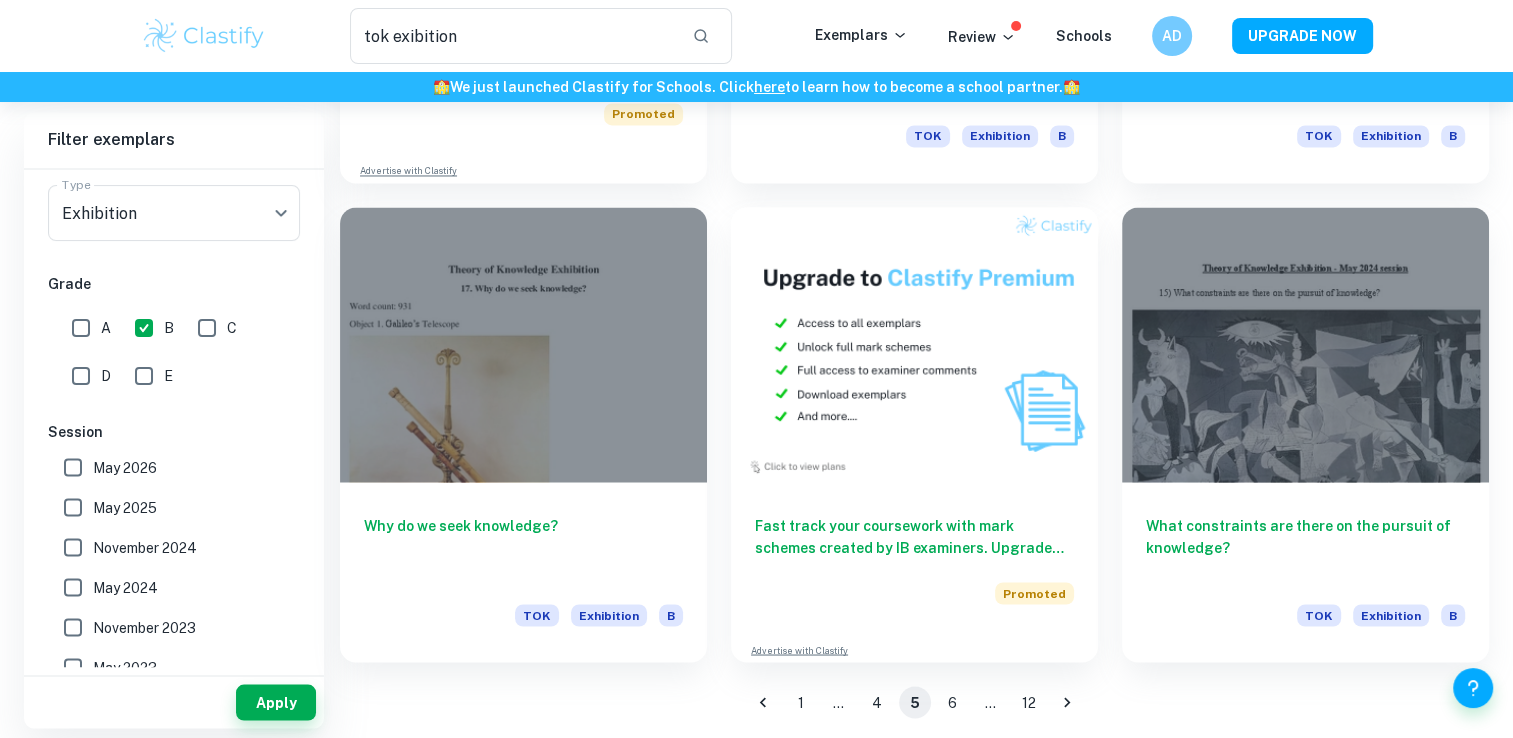 scroll, scrollTop: 3368, scrollLeft: 0, axis: vertical 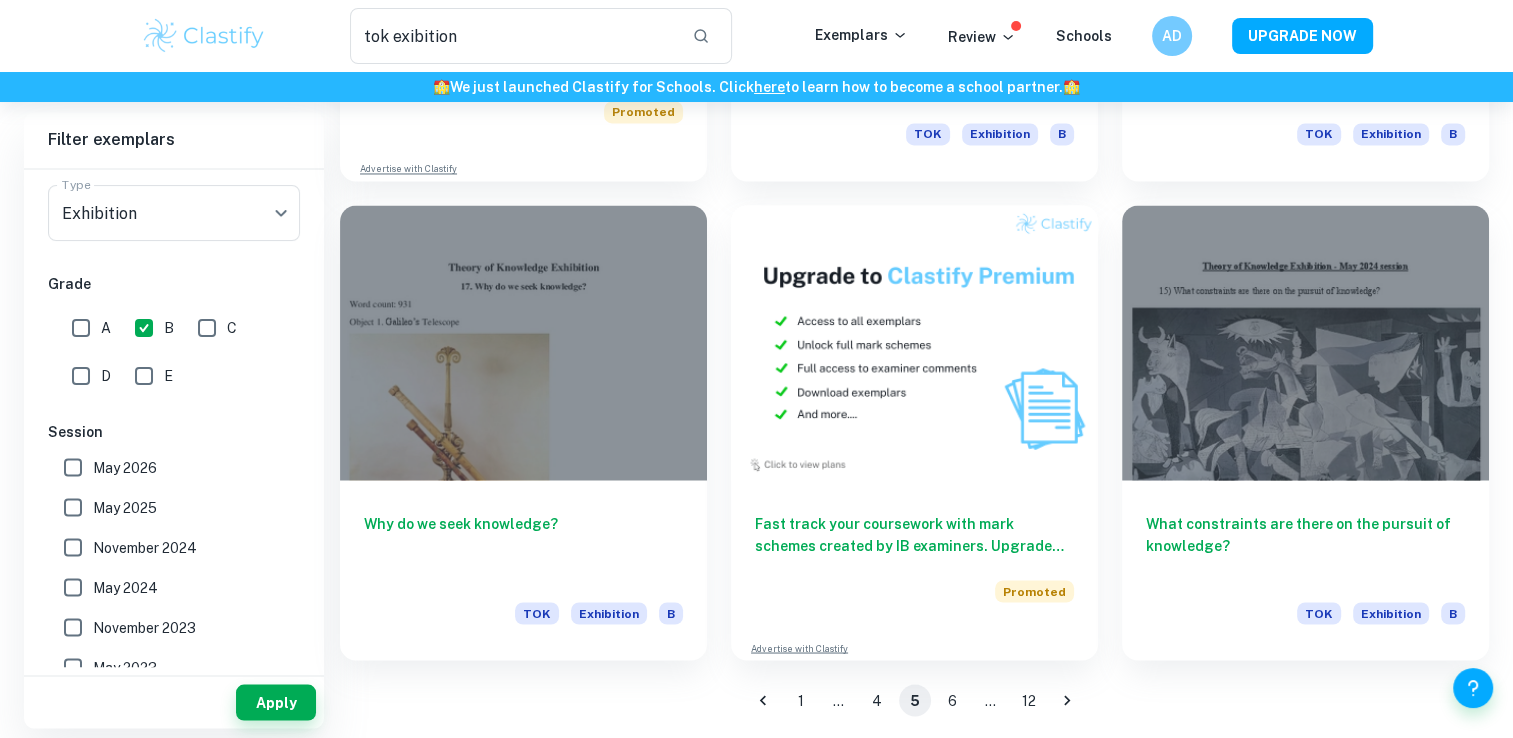 click on "1 … 4 5 6 … 12" at bounding box center [914, 700] 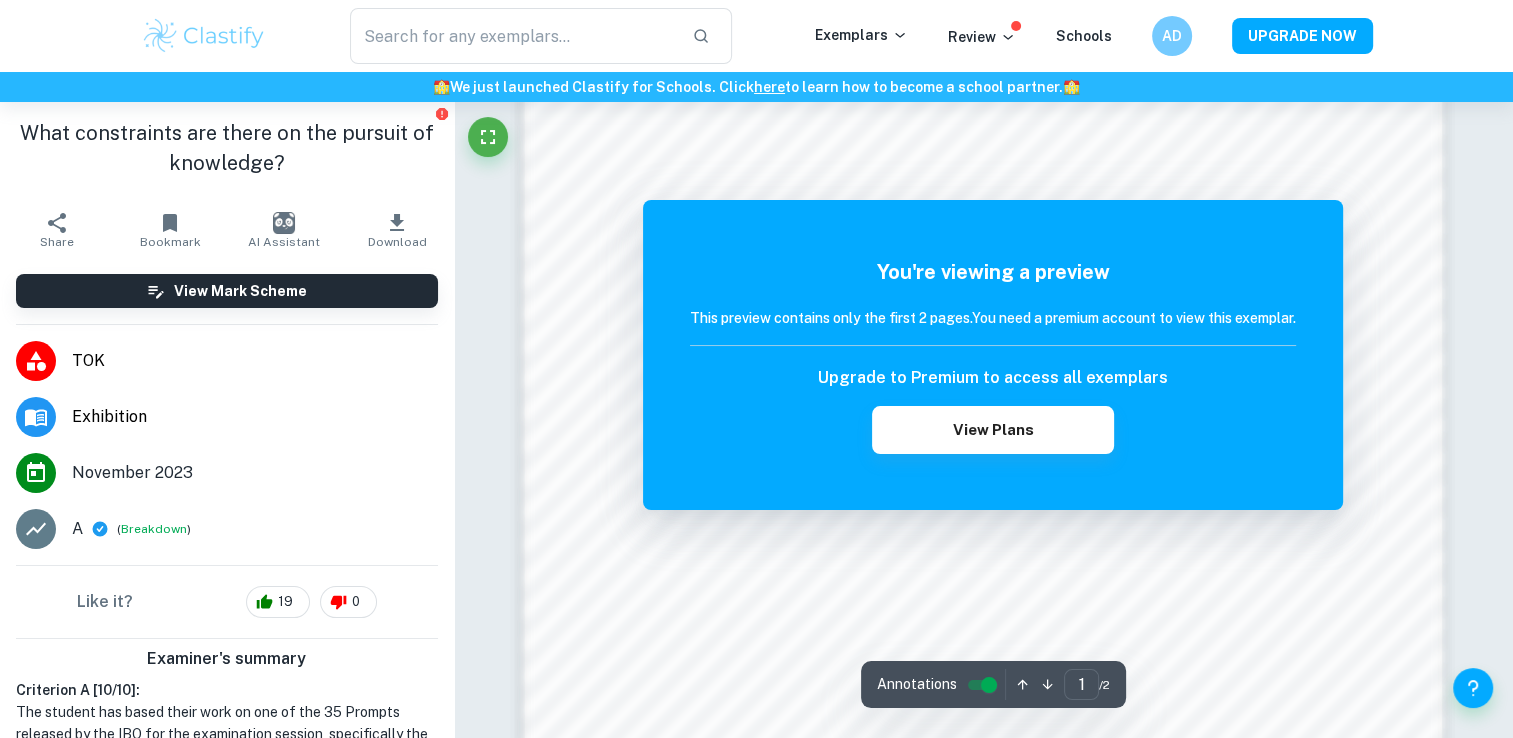scroll, scrollTop: 1760, scrollLeft: 0, axis: vertical 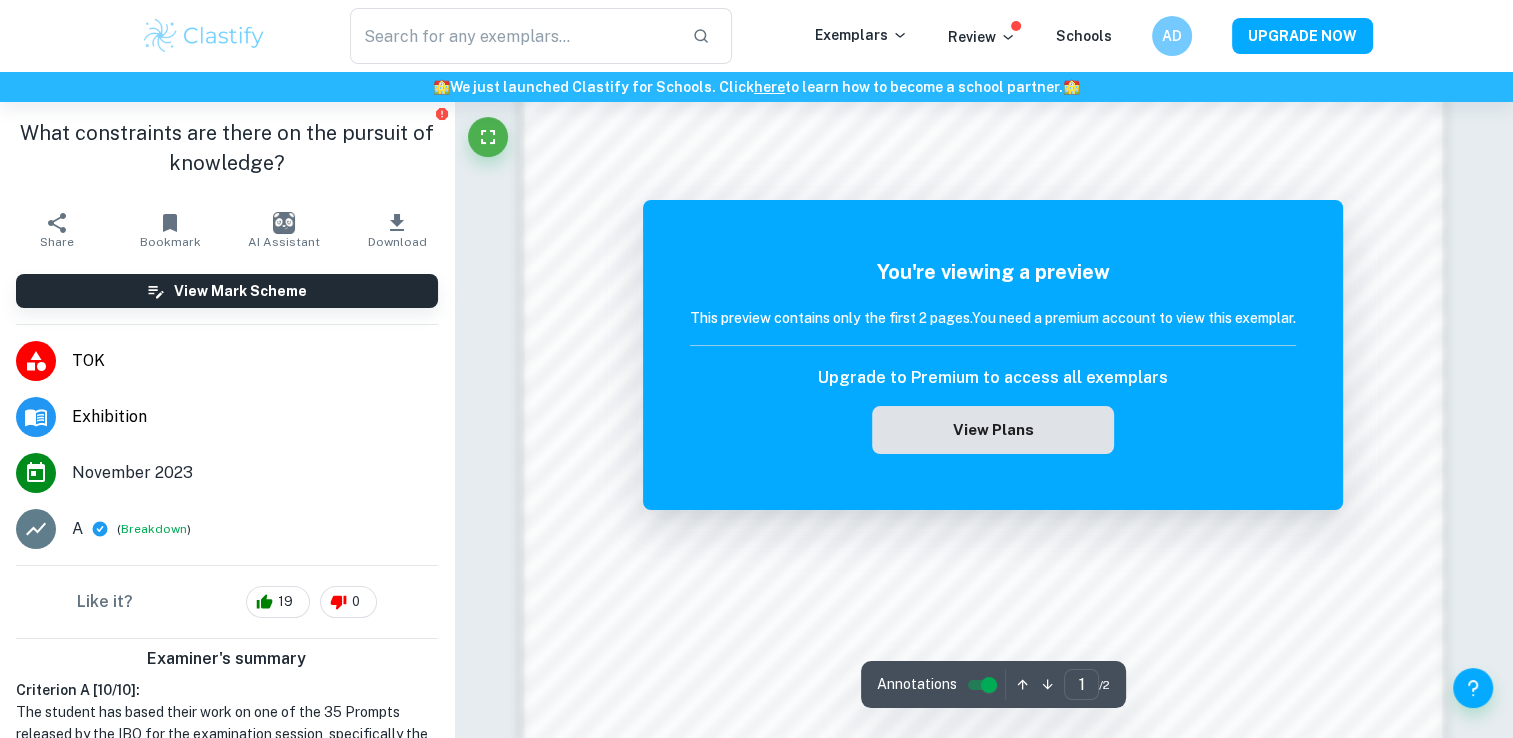 click on "View Plans" at bounding box center (993, 430) 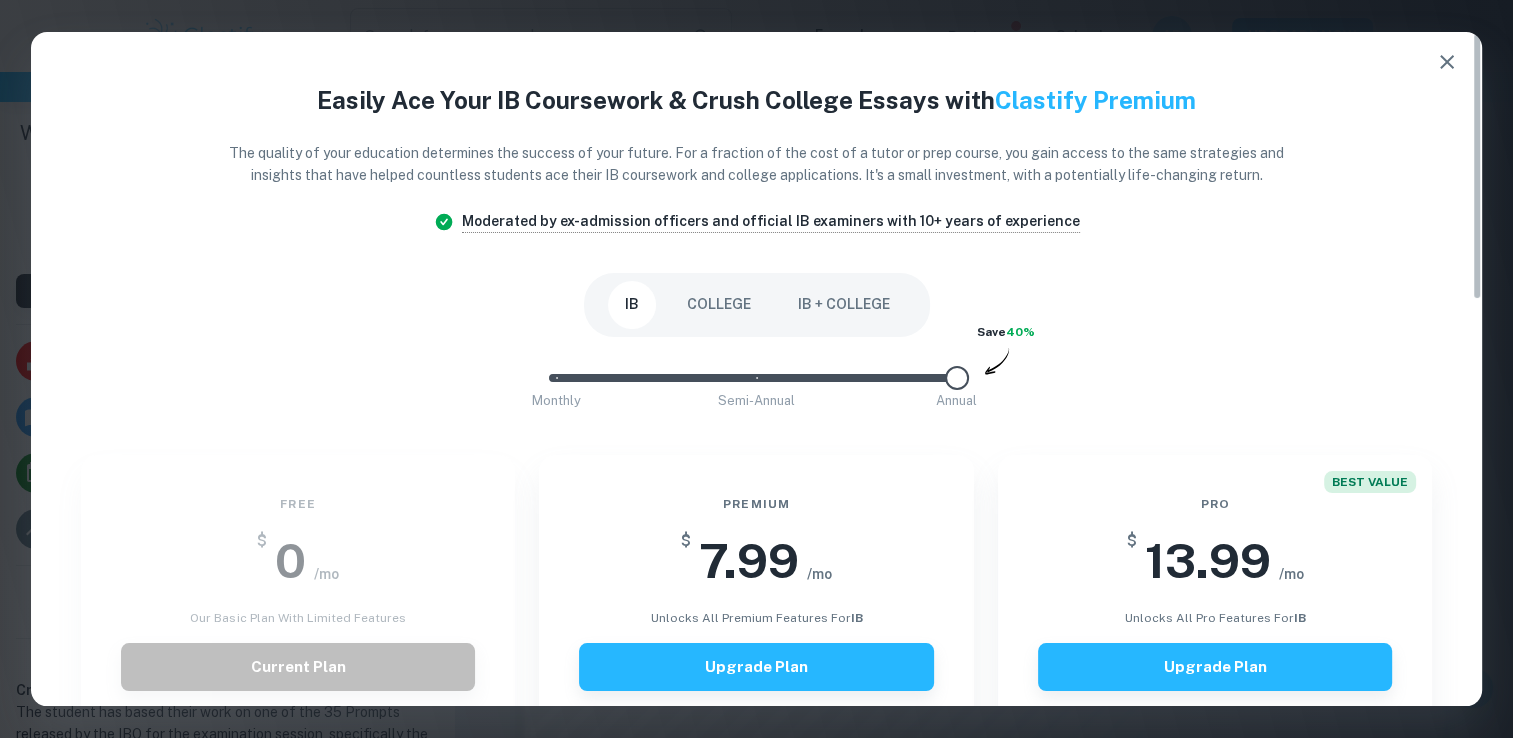 click on "IB COLLEGE IB + COLLEGE" at bounding box center (757, 305) 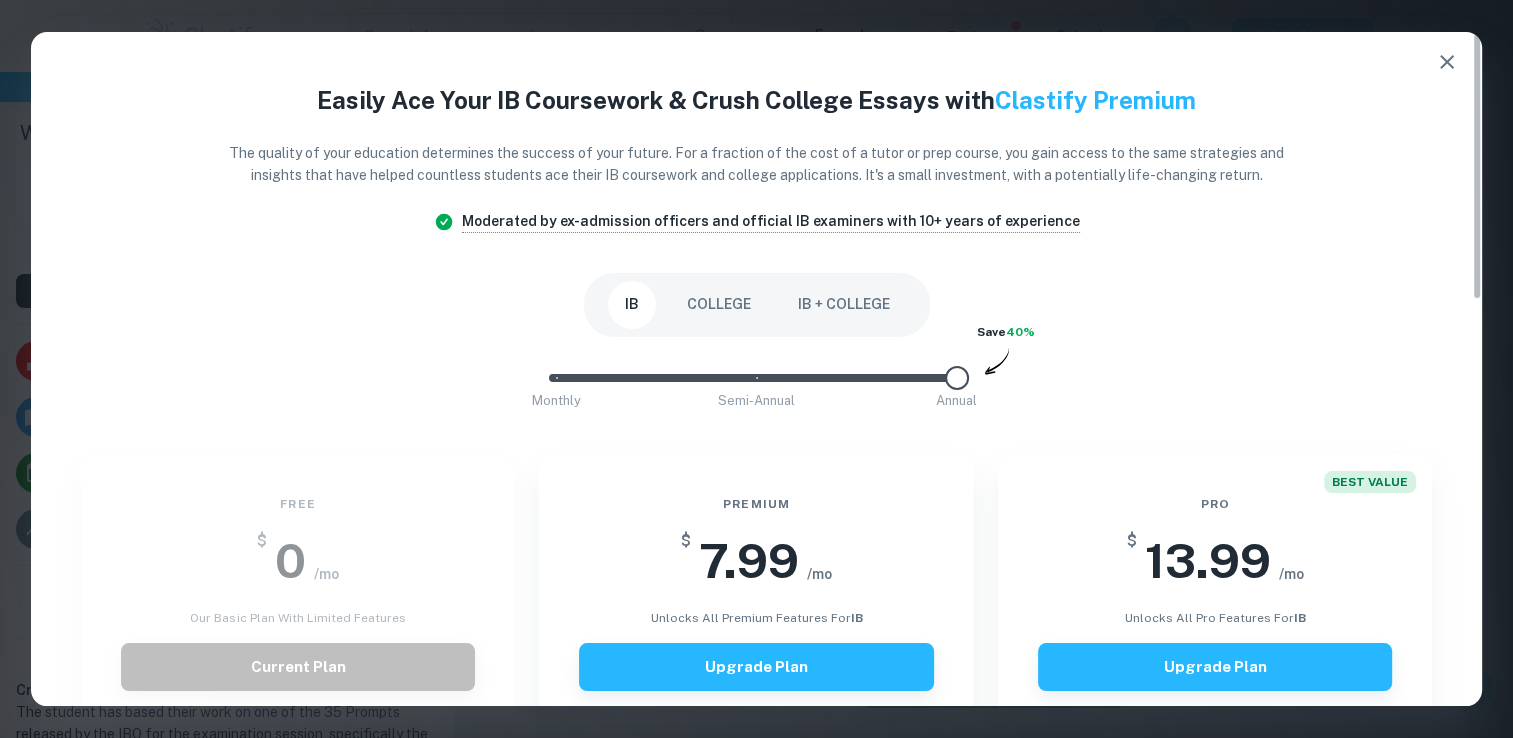 scroll, scrollTop: 1840, scrollLeft: 0, axis: vertical 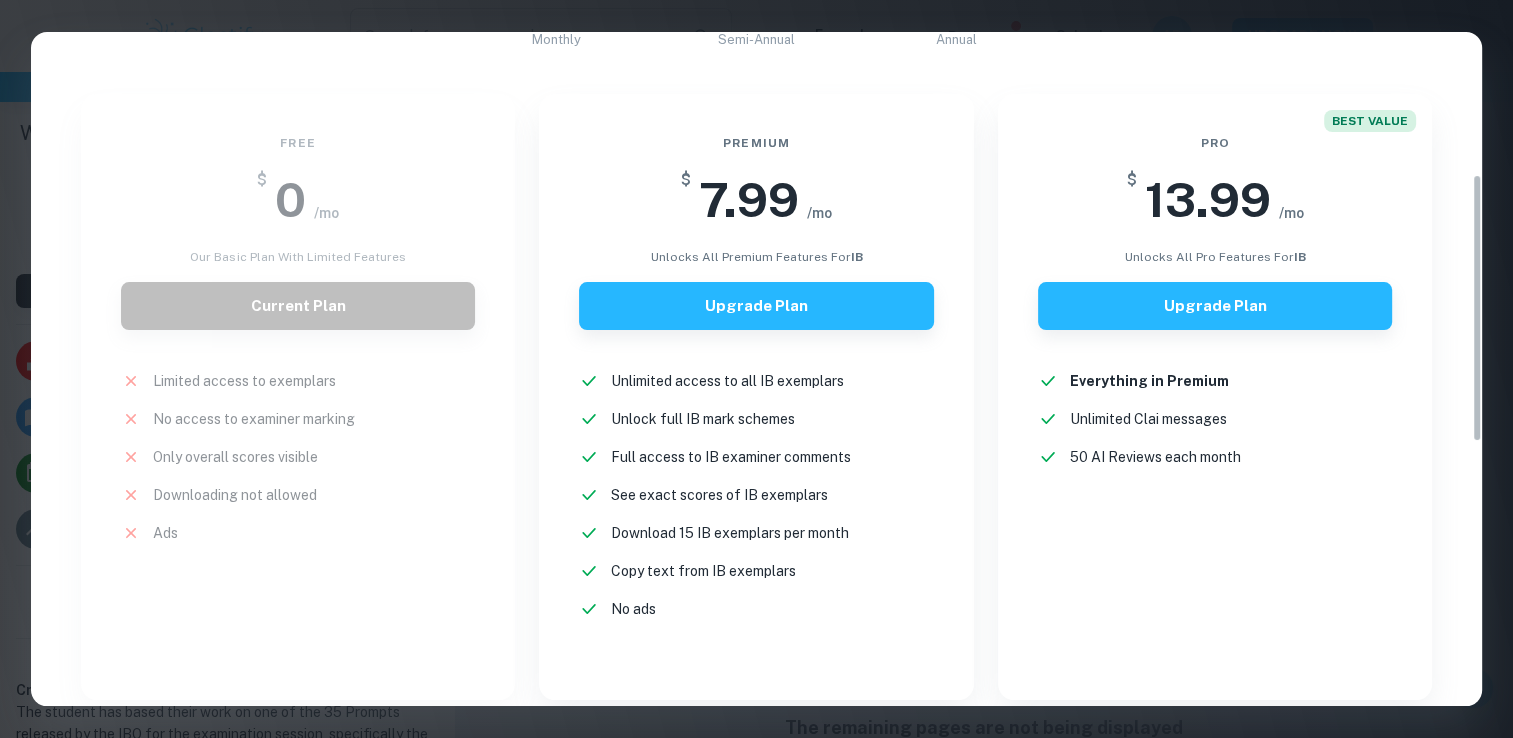 drag, startPoint x: 1478, startPoint y: 210, endPoint x: 1530, endPoint y: 354, distance: 153.10127 